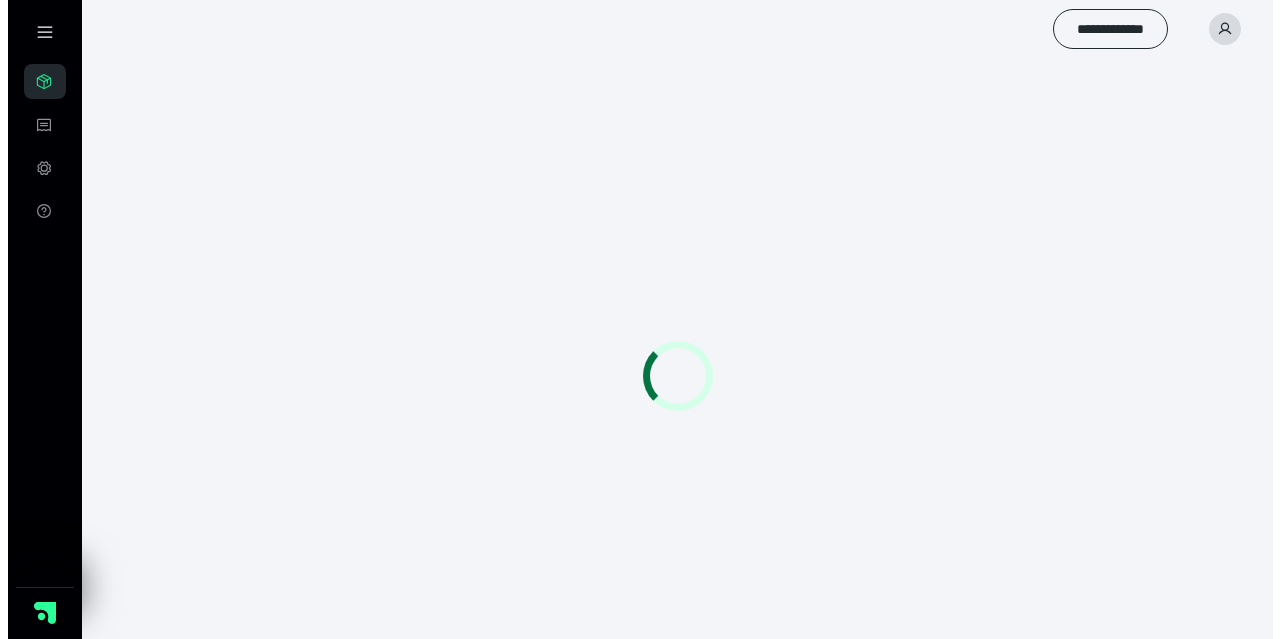 scroll, scrollTop: 0, scrollLeft: 0, axis: both 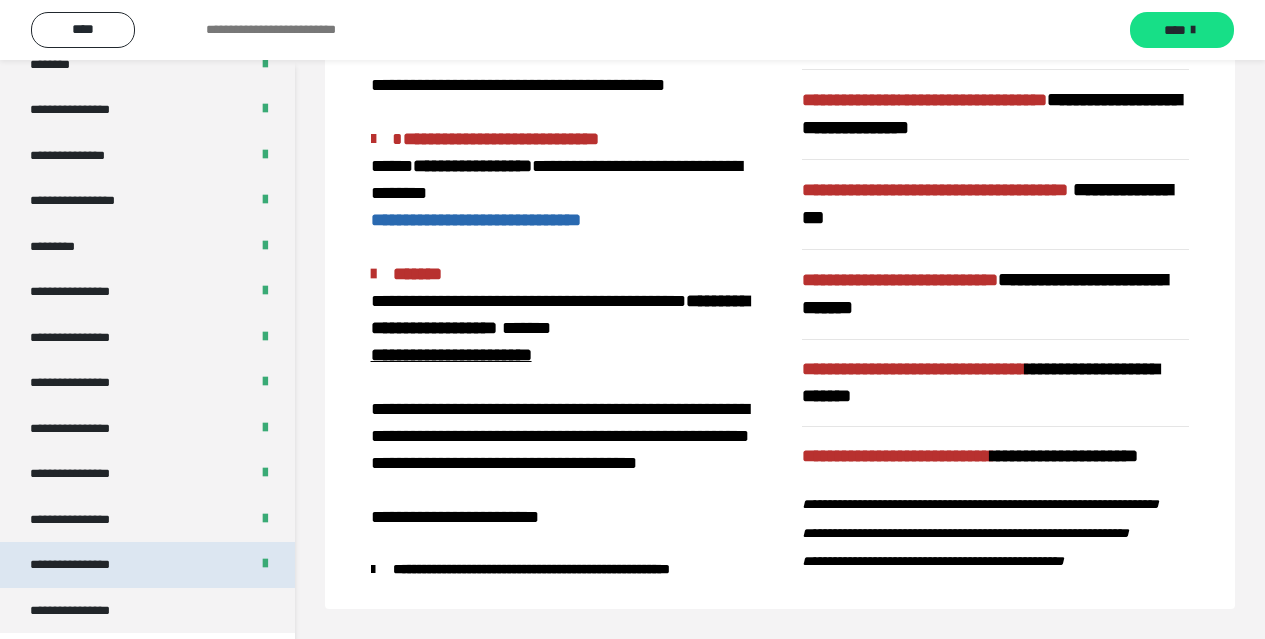 click on "**********" at bounding box center (87, 565) 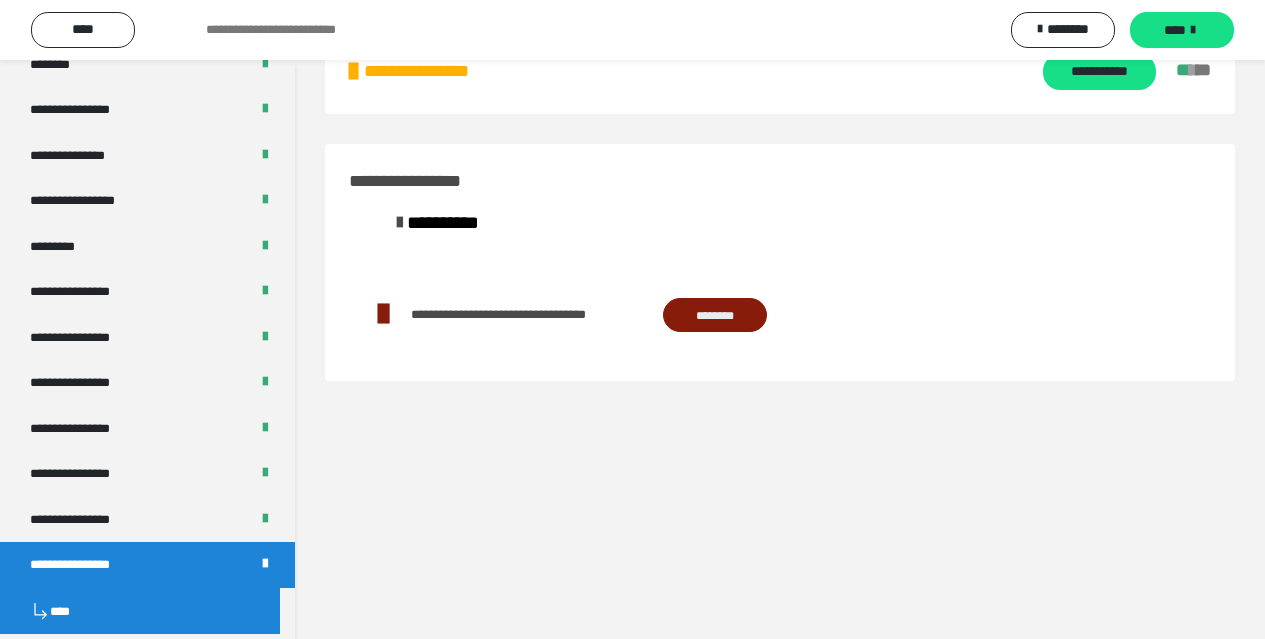 scroll, scrollTop: 60, scrollLeft: 0, axis: vertical 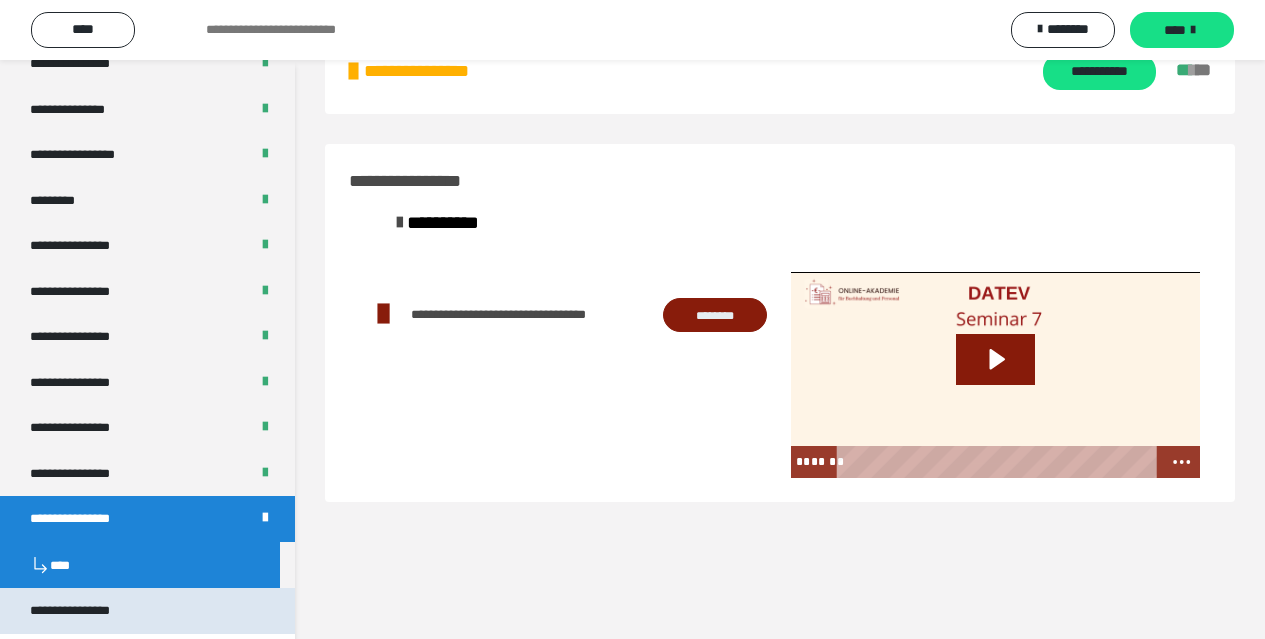 click on "**********" at bounding box center (147, 611) 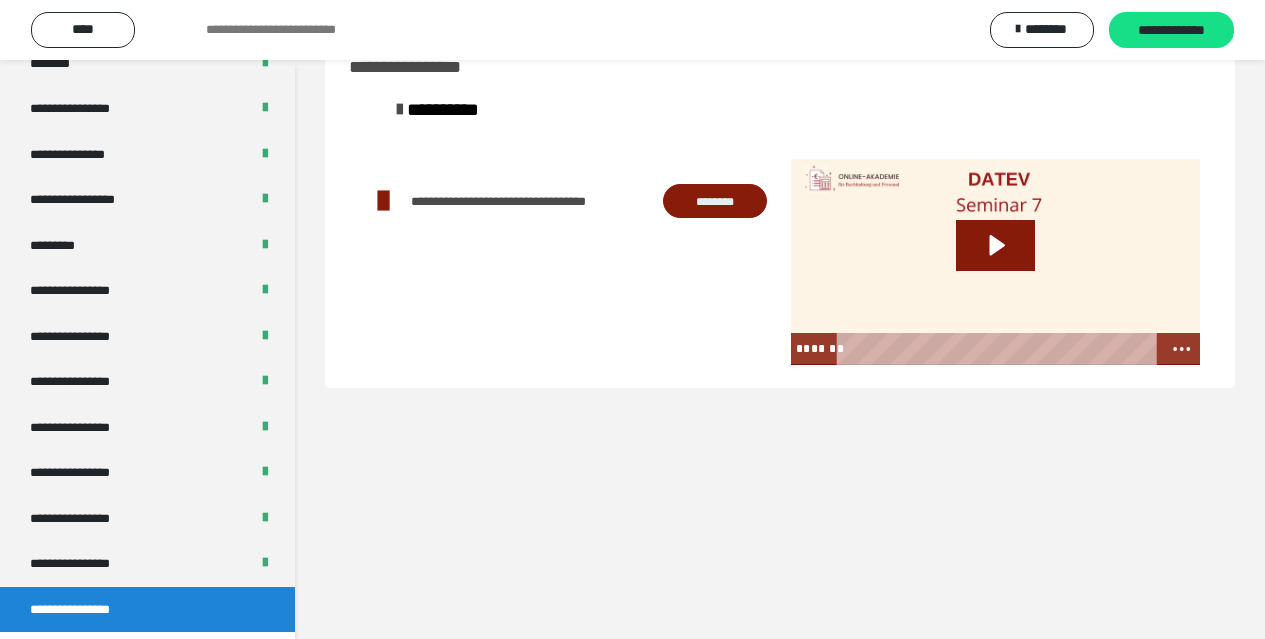 scroll, scrollTop: 2616, scrollLeft: 0, axis: vertical 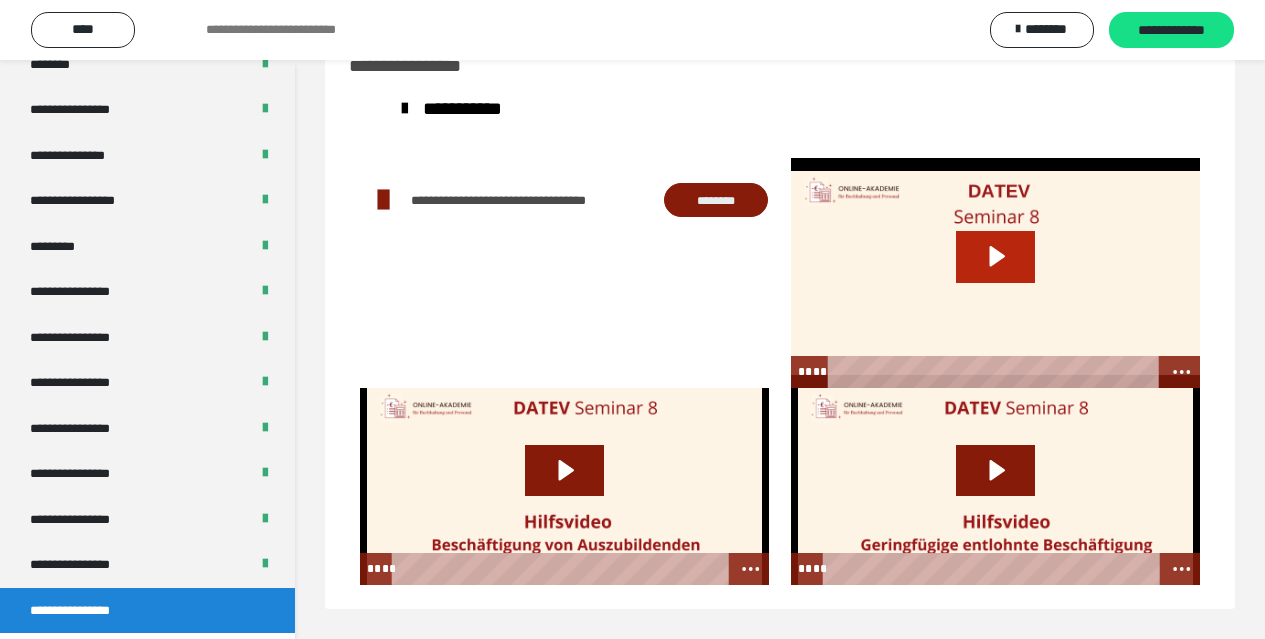 click 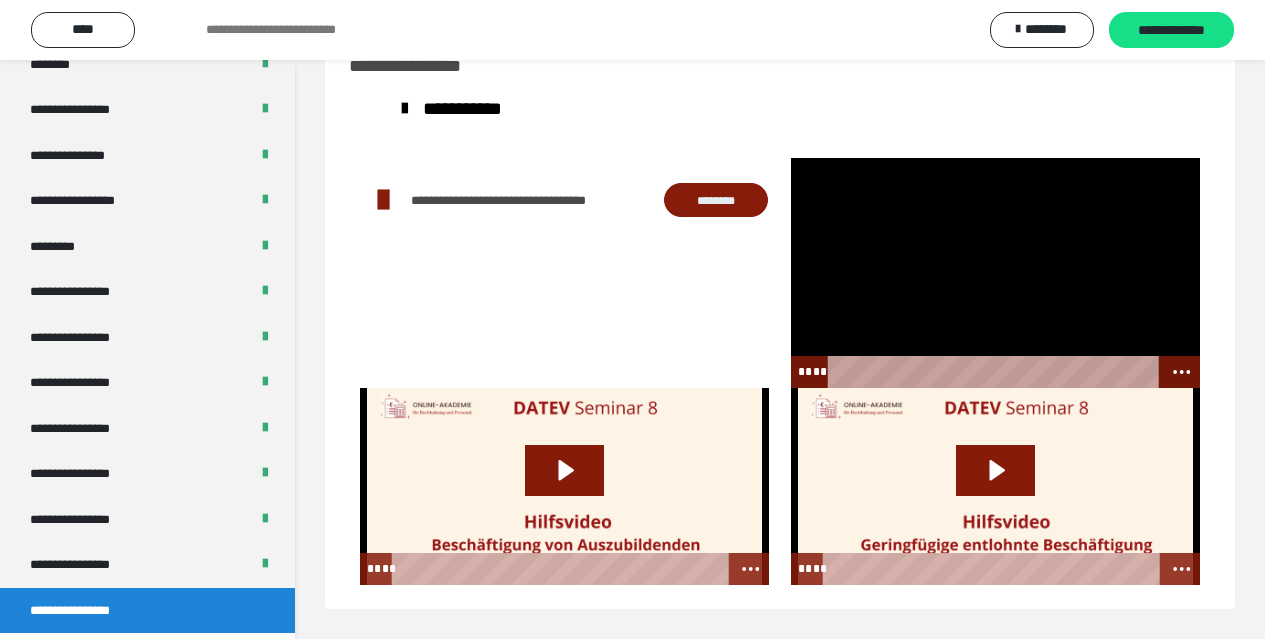 click at bounding box center [995, 273] 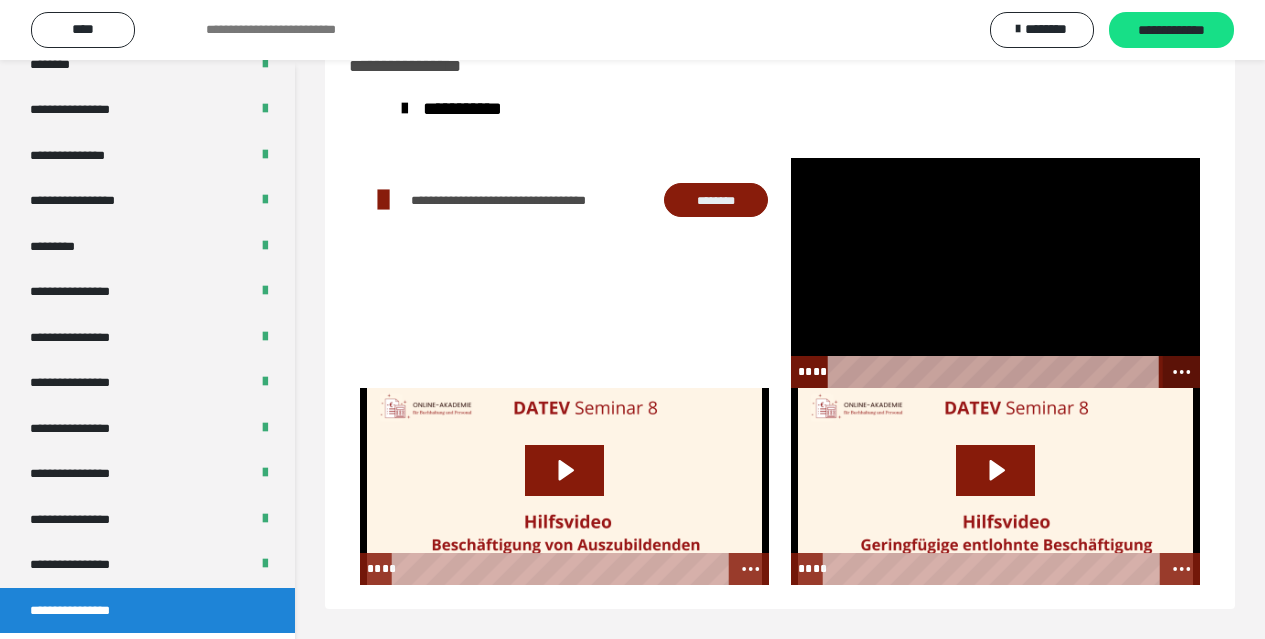 click 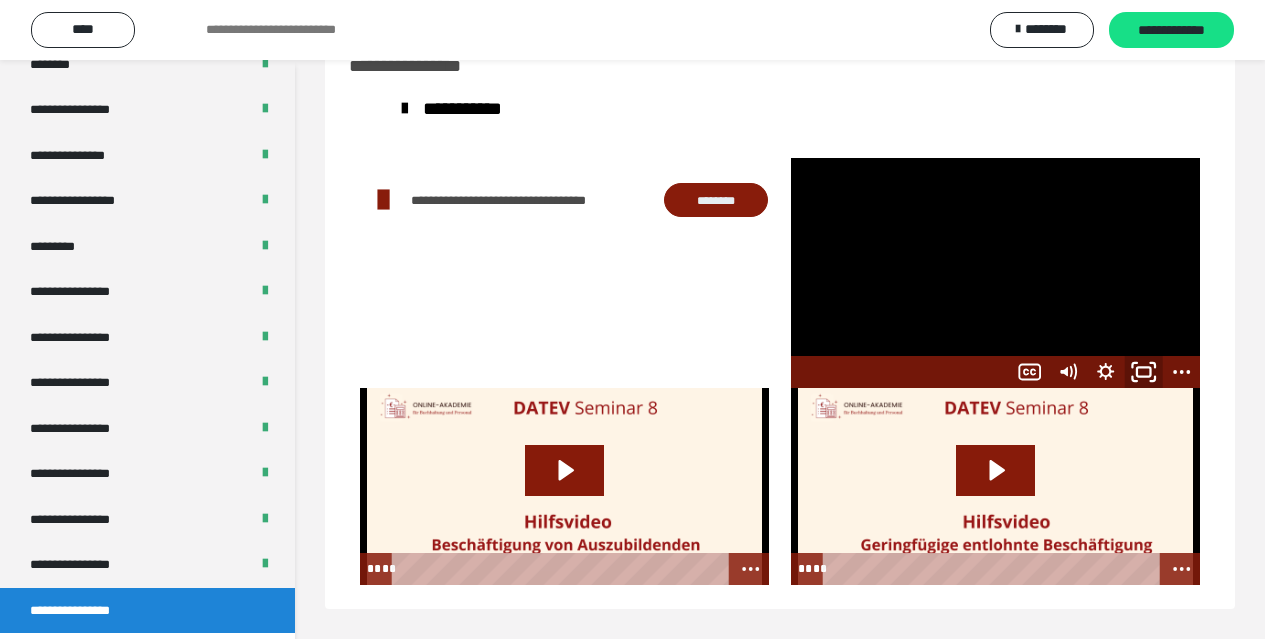 click 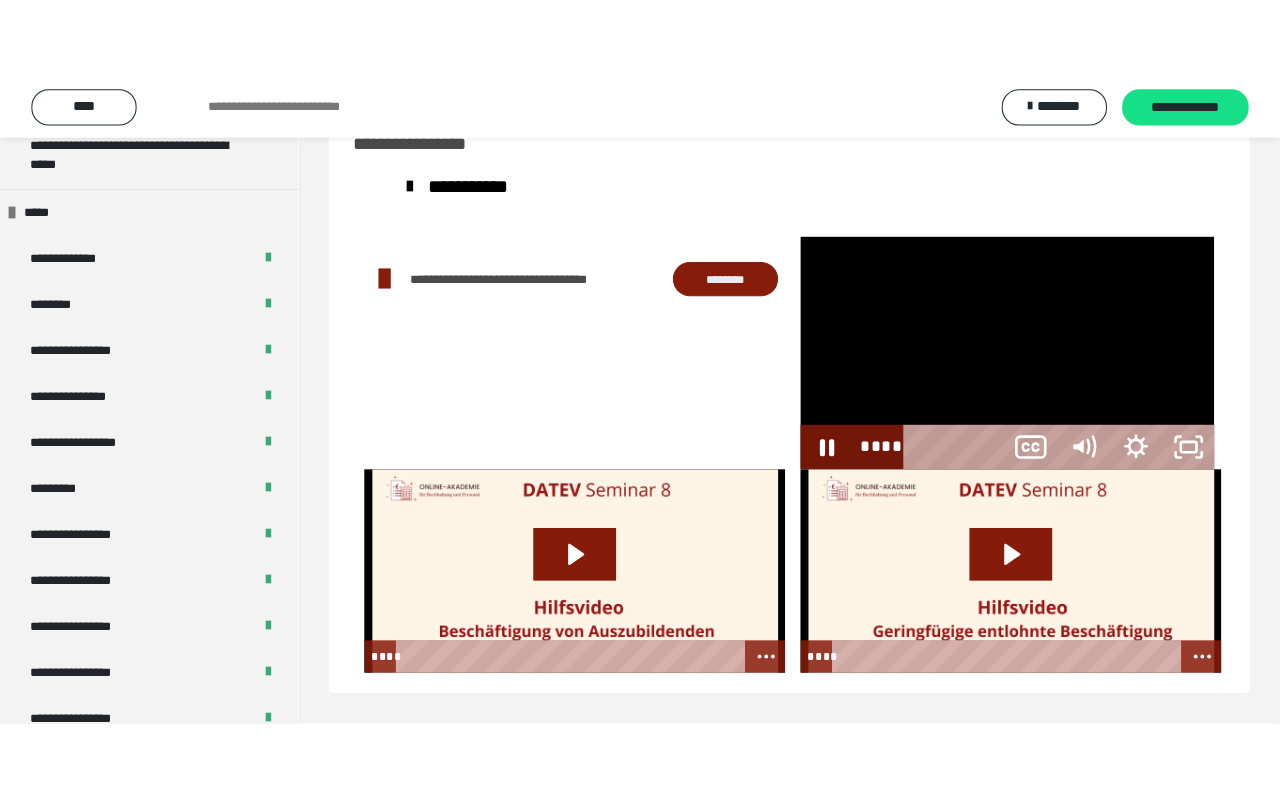 scroll, scrollTop: 60, scrollLeft: 0, axis: vertical 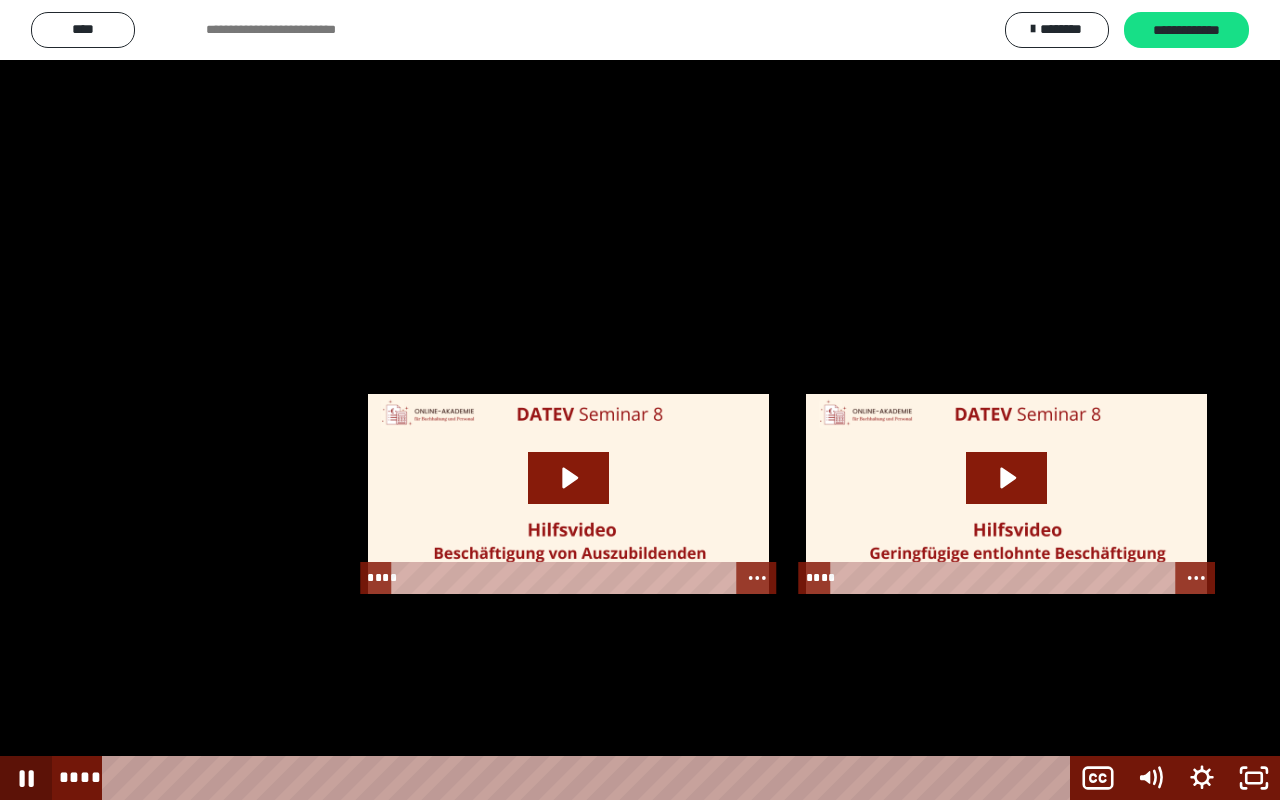 click 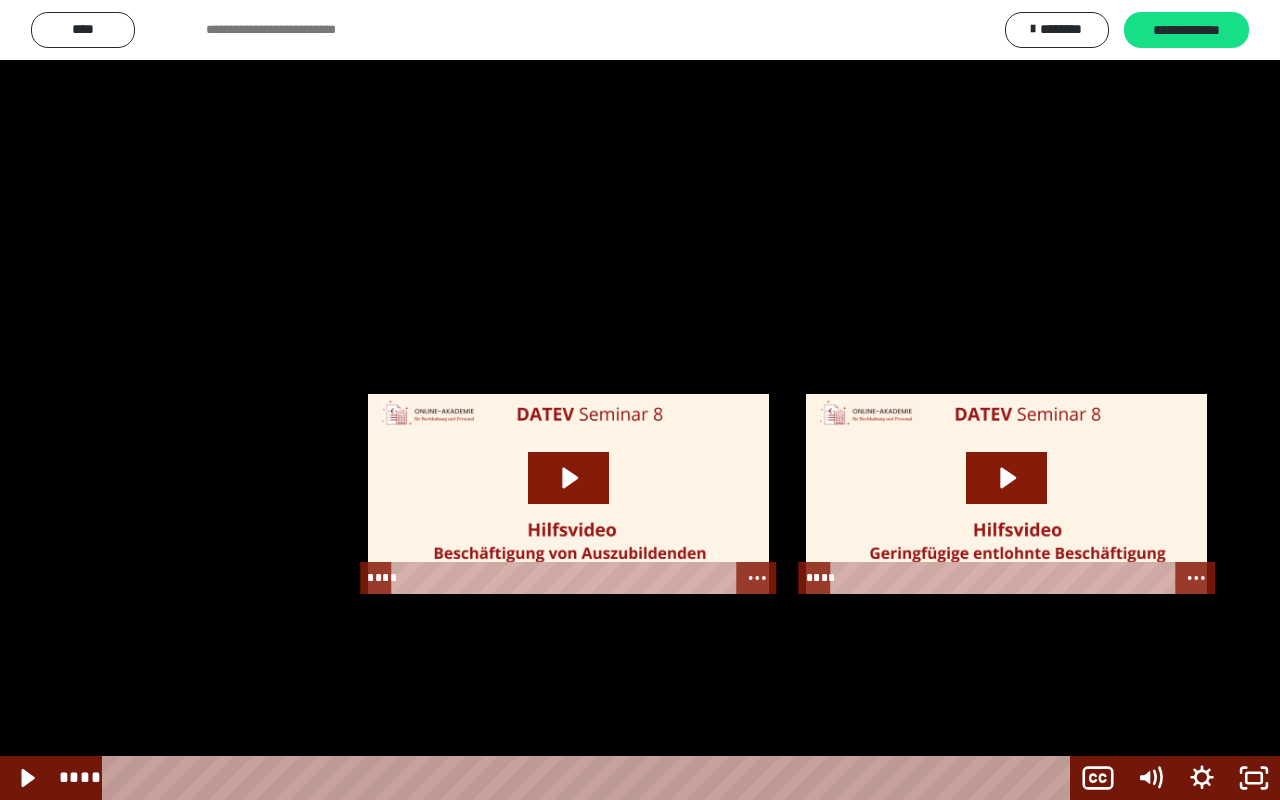 click at bounding box center (640, 400) 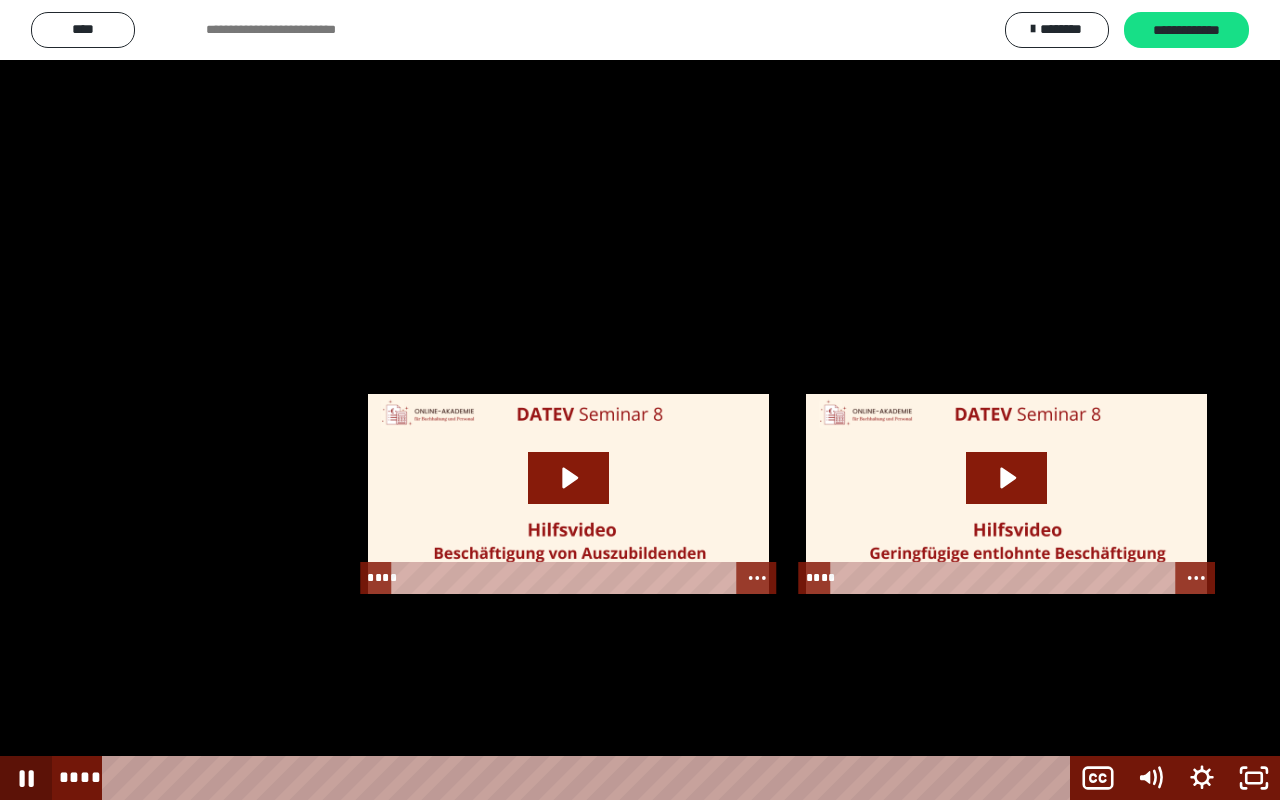 click 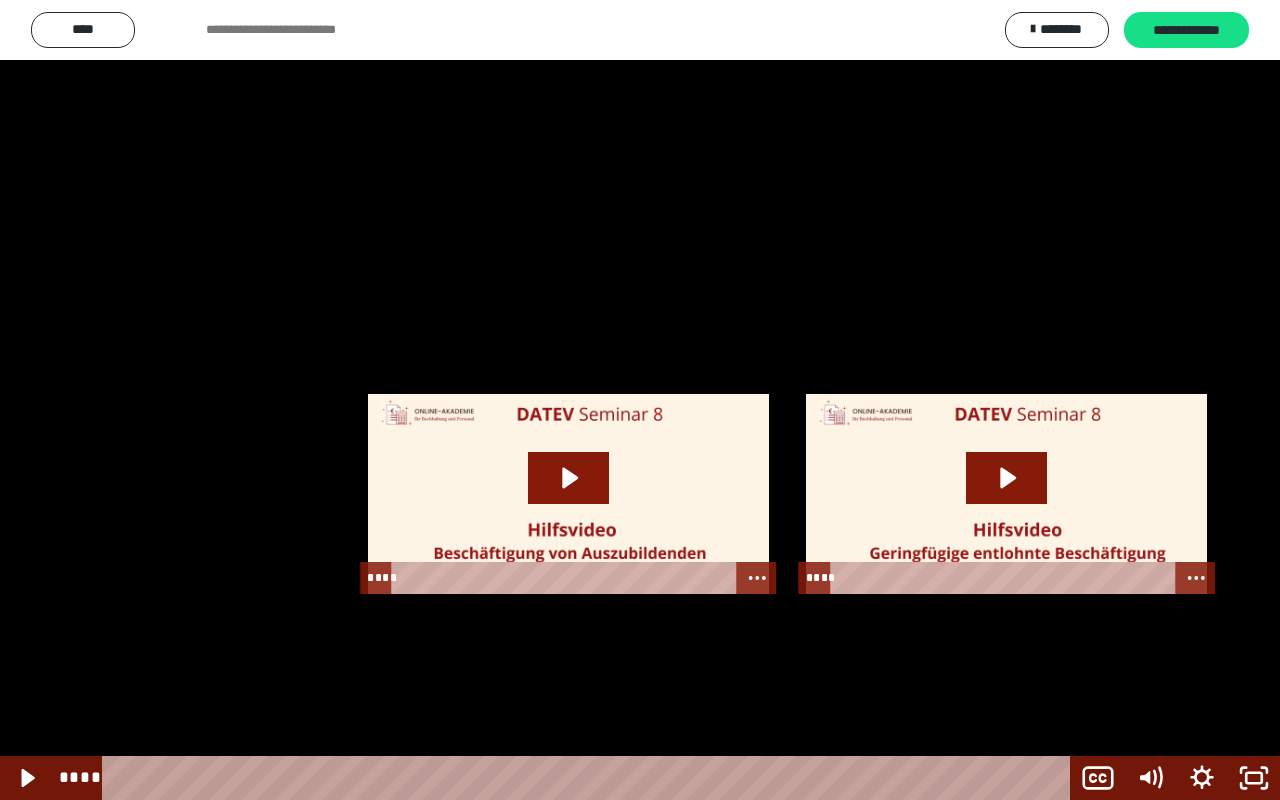 click at bounding box center (640, 400) 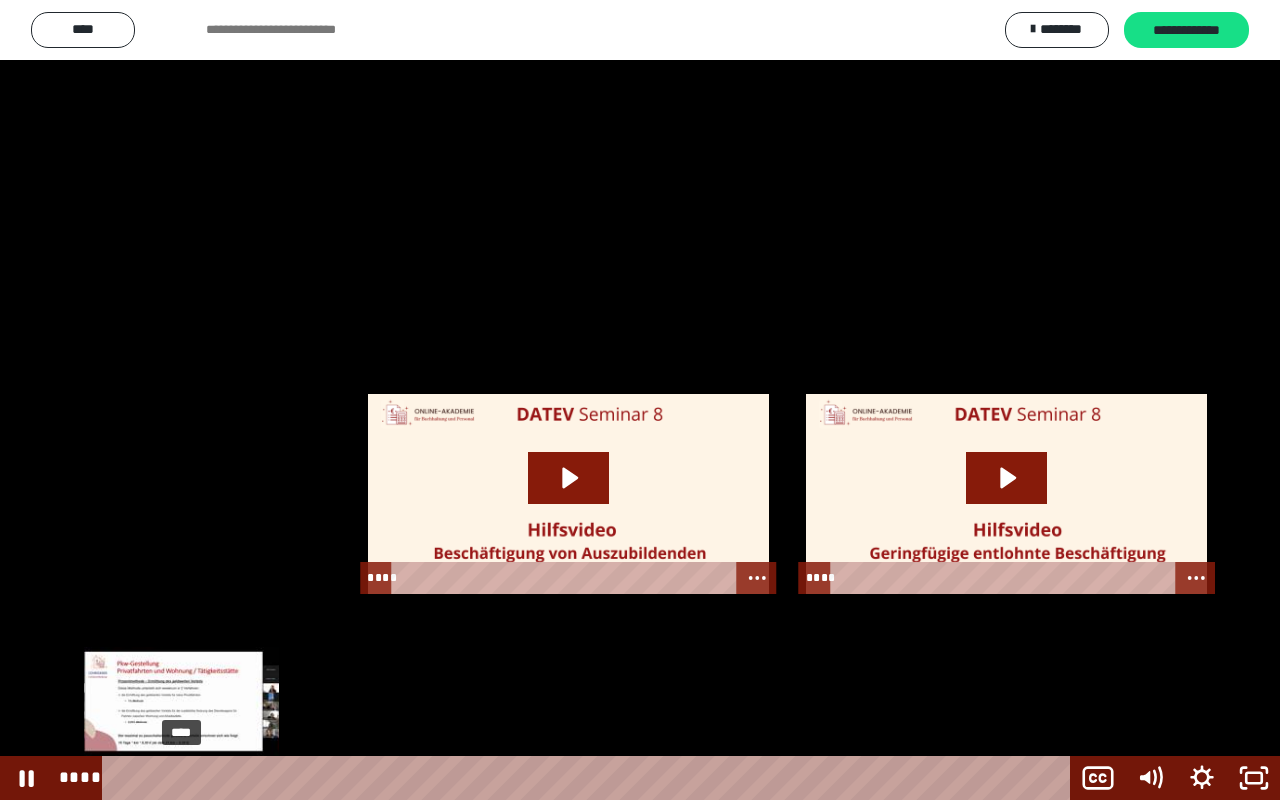 click on "****" at bounding box center [590, 778] 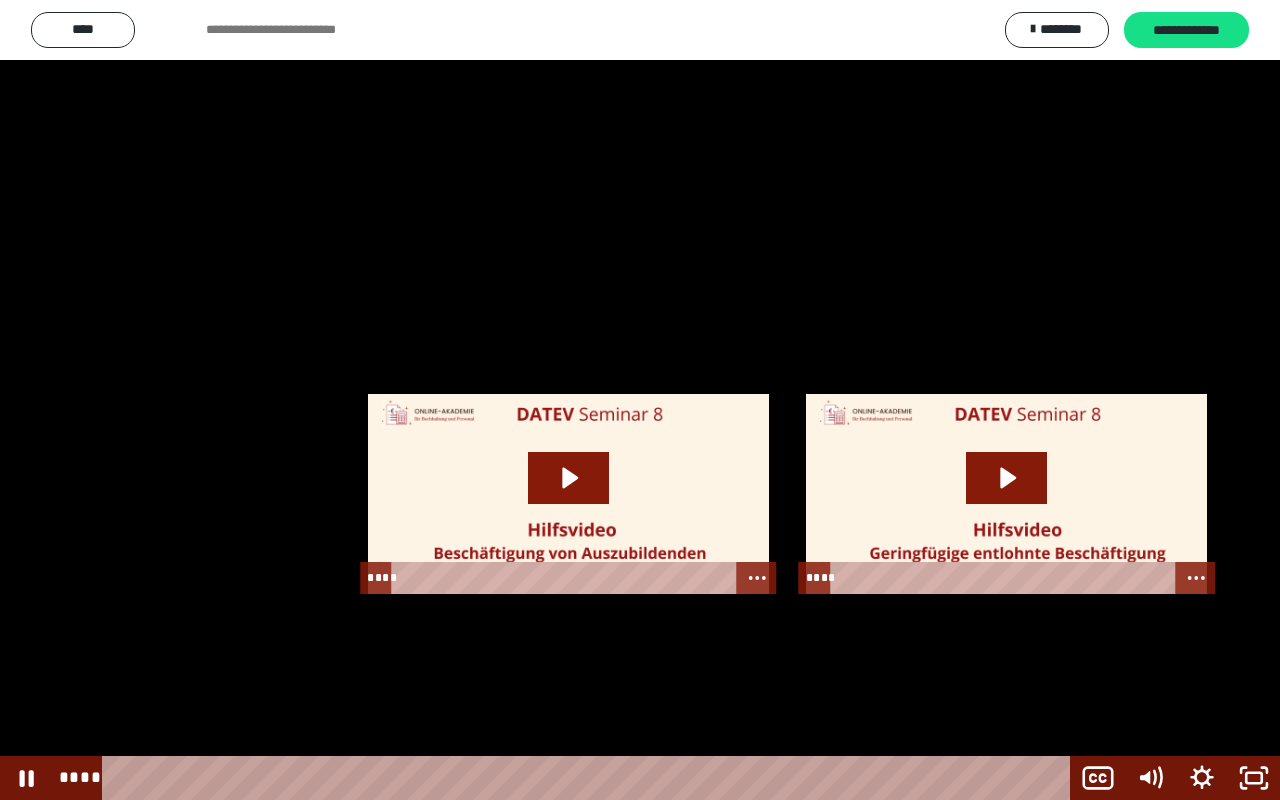 click at bounding box center [640, 400] 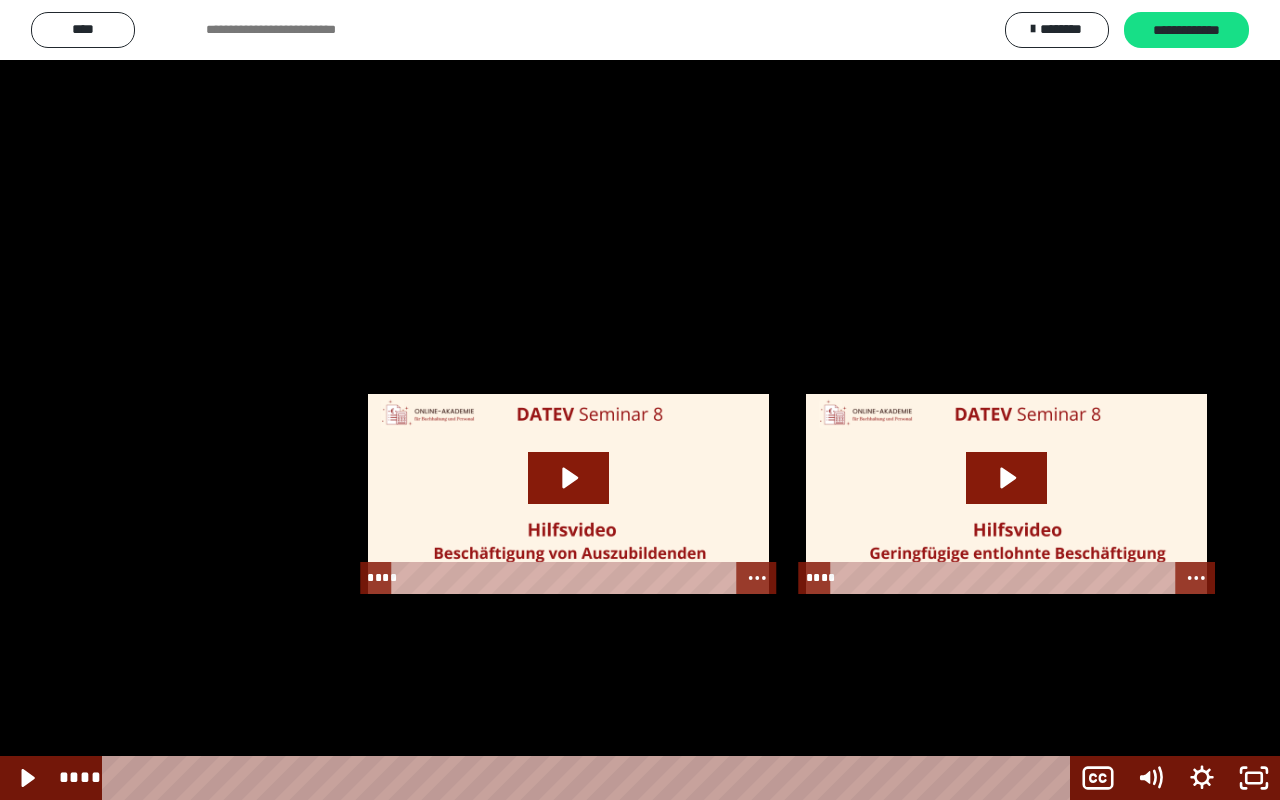 click at bounding box center [640, 400] 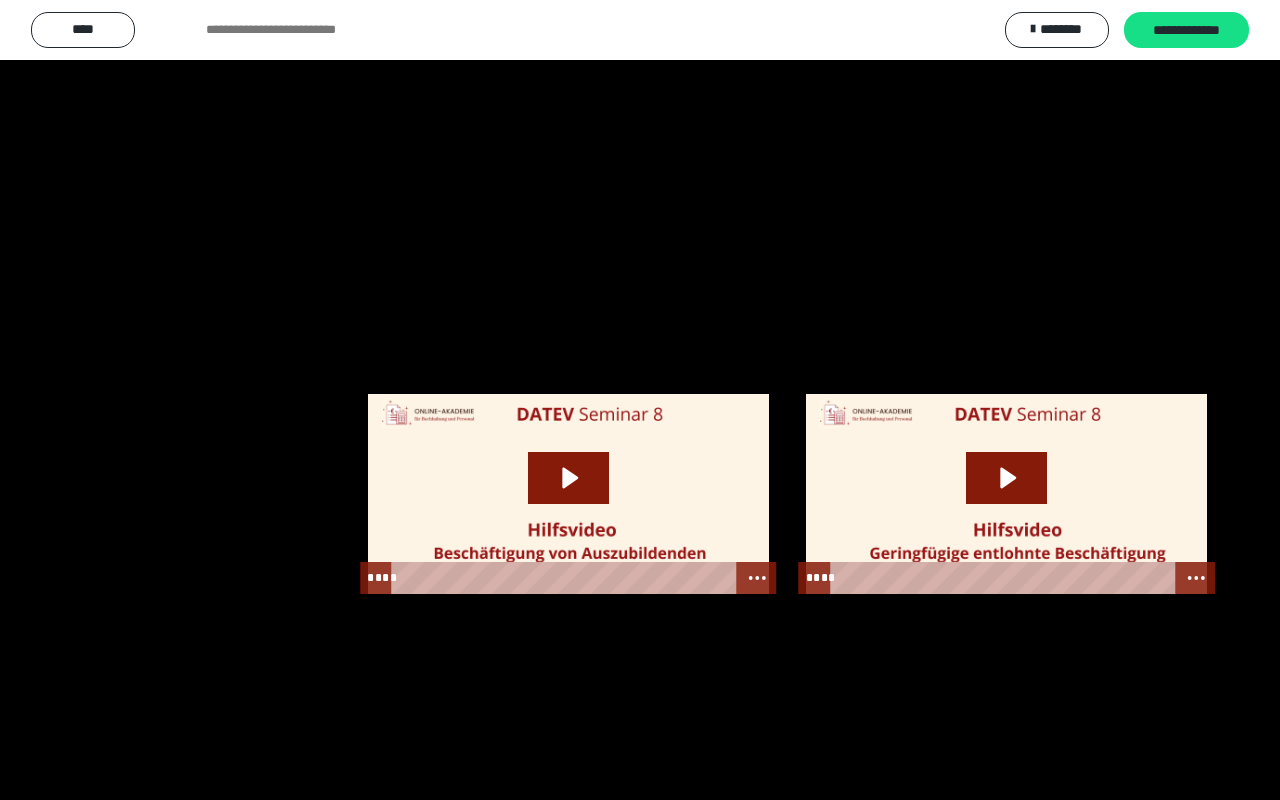 click at bounding box center [640, 400] 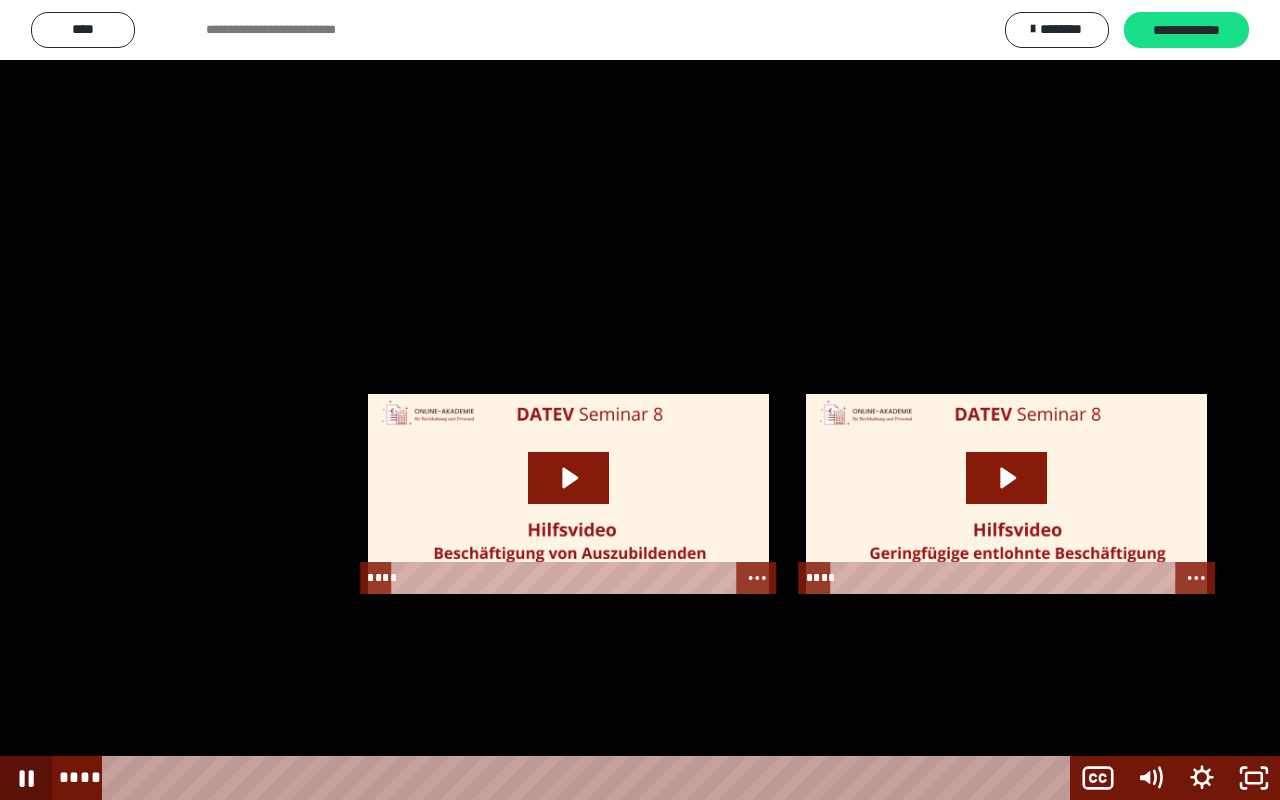 click 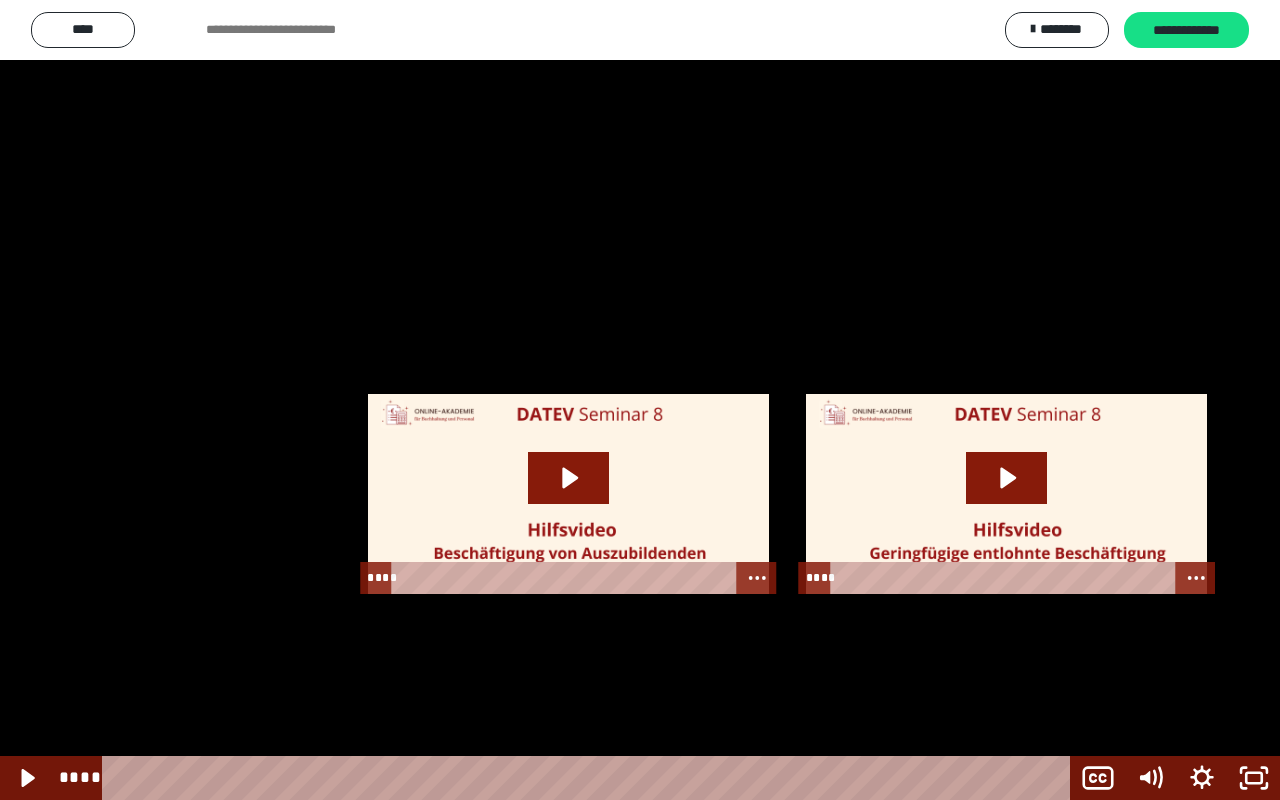 click at bounding box center [640, 400] 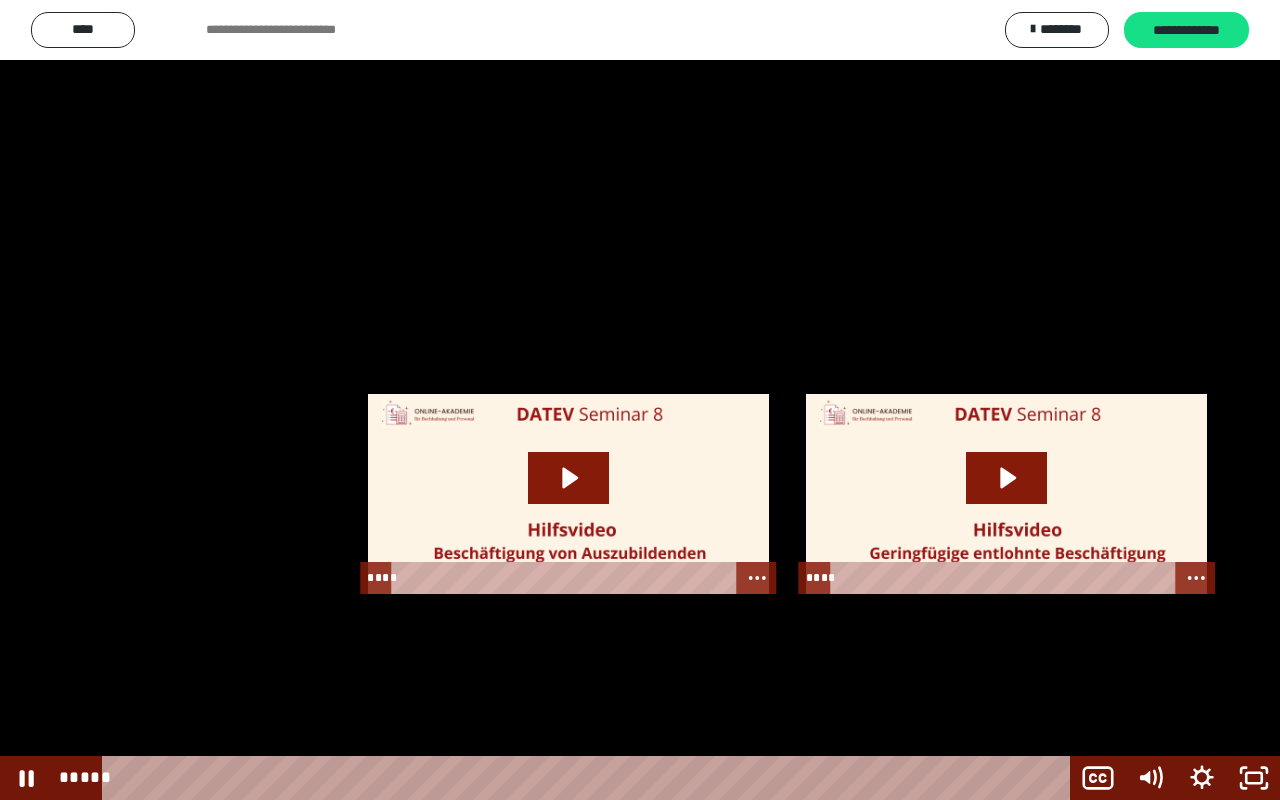 click at bounding box center (640, 400) 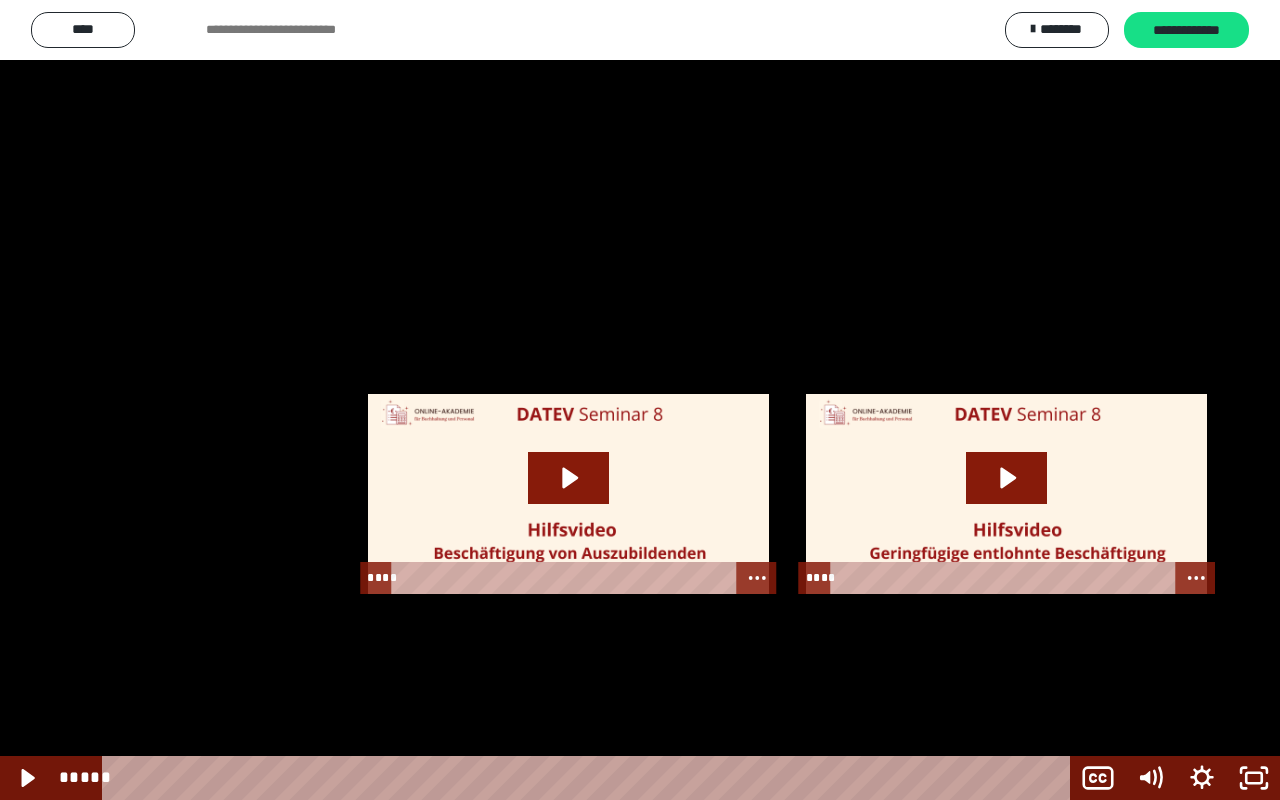 click at bounding box center [640, 400] 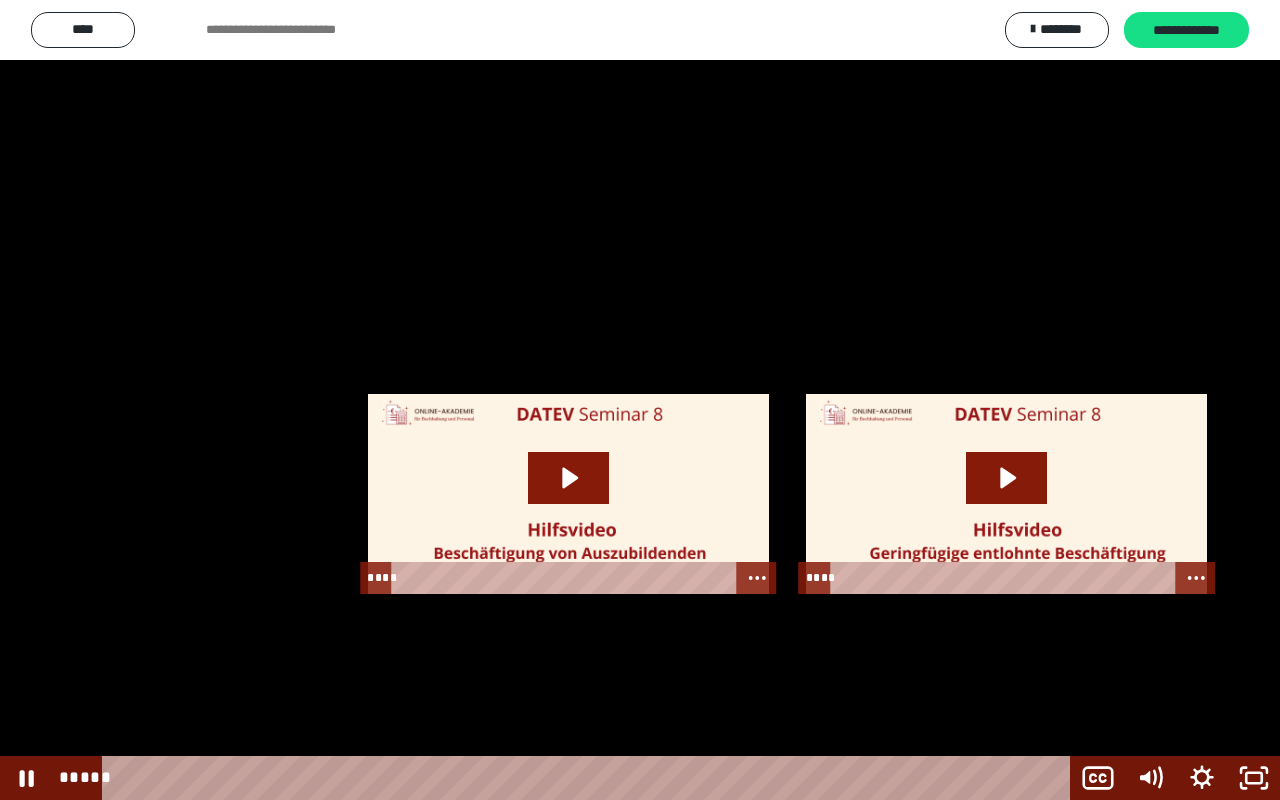 click at bounding box center [640, 400] 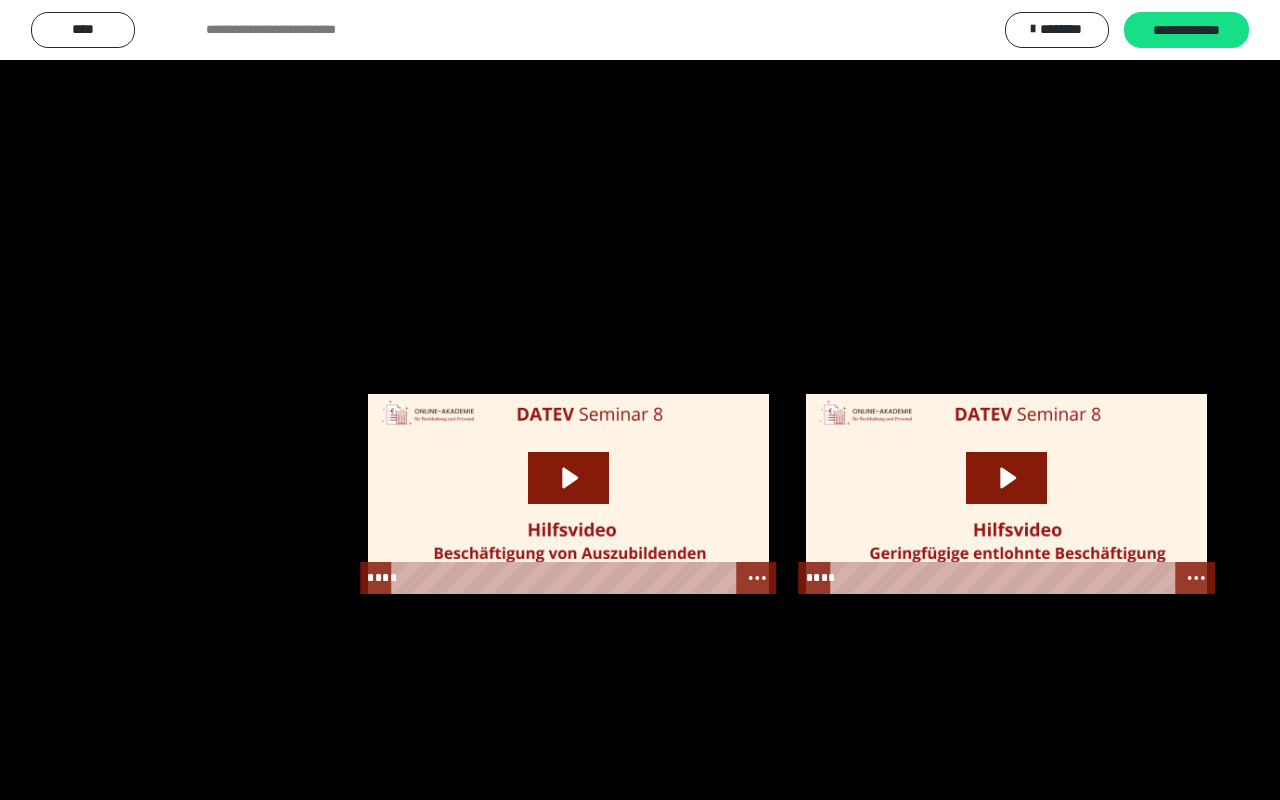 click at bounding box center [640, 400] 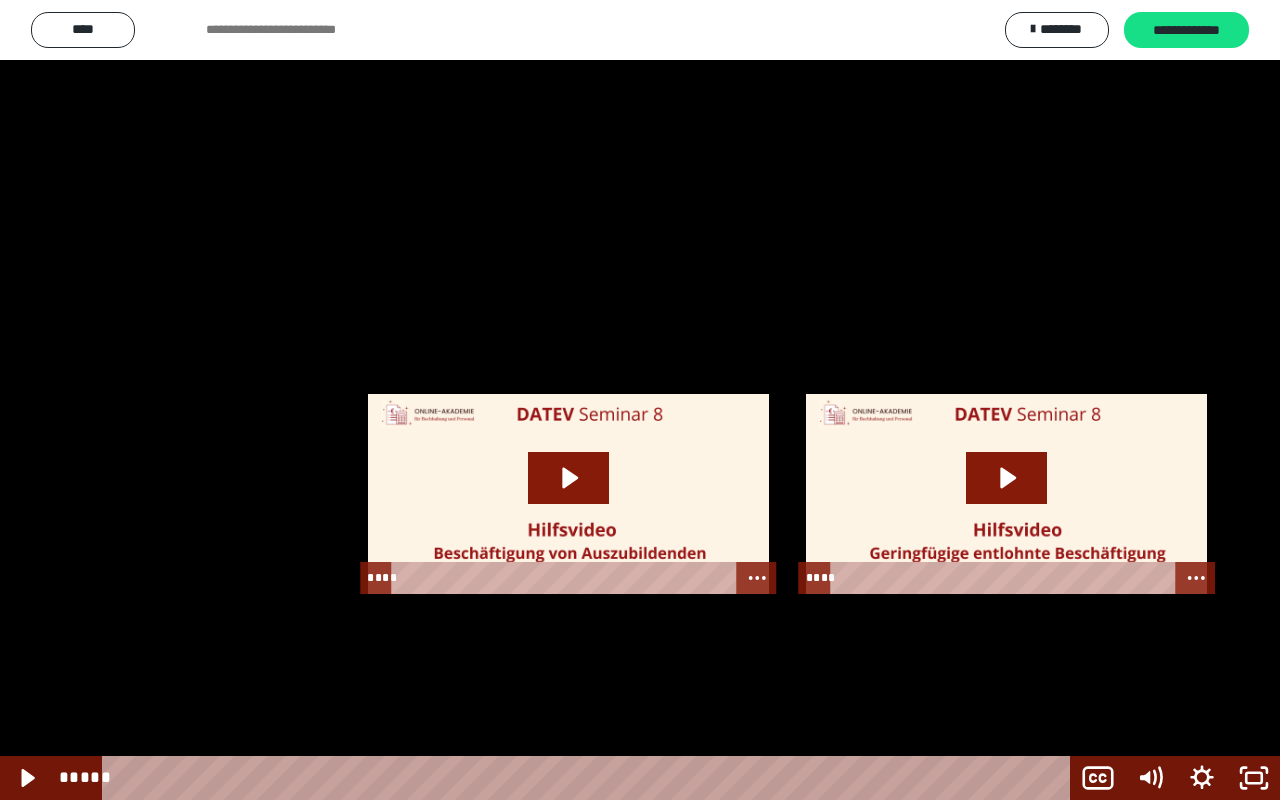 click at bounding box center (640, 400) 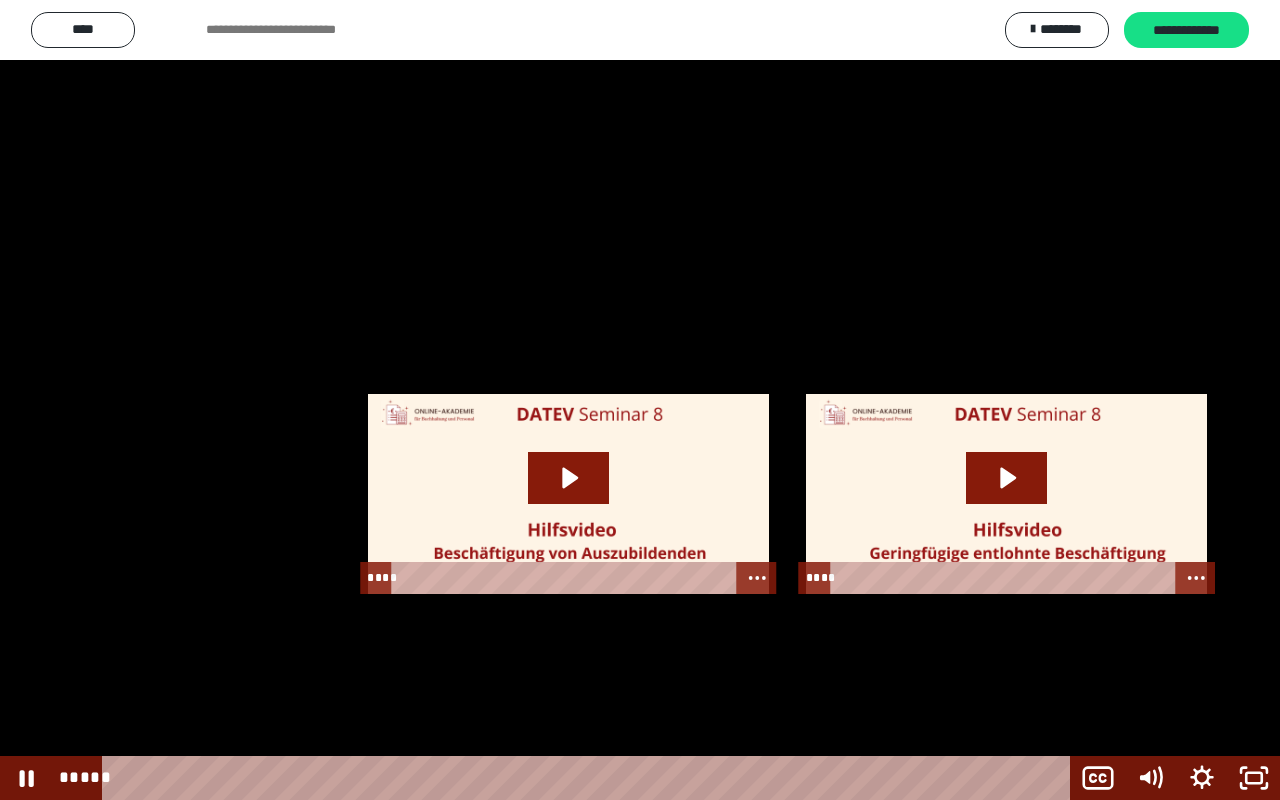 click at bounding box center (640, 400) 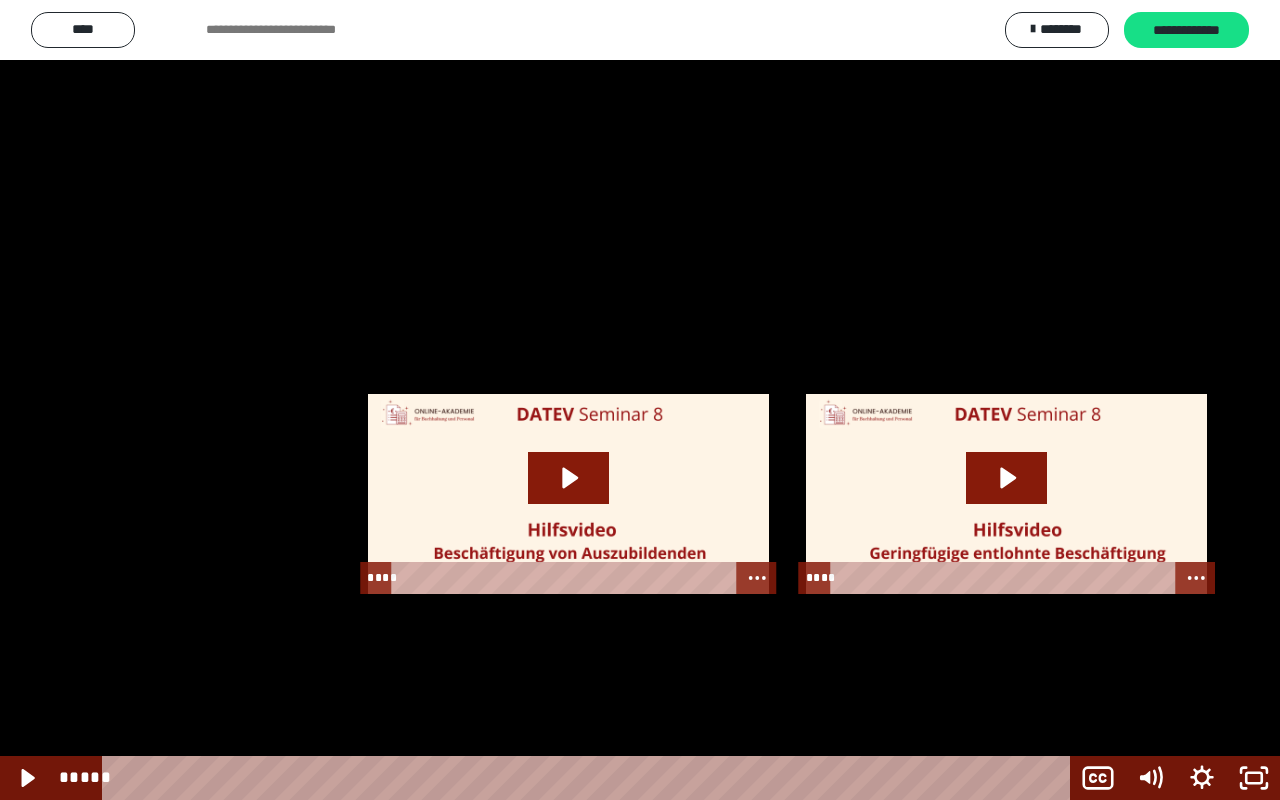click at bounding box center [640, 400] 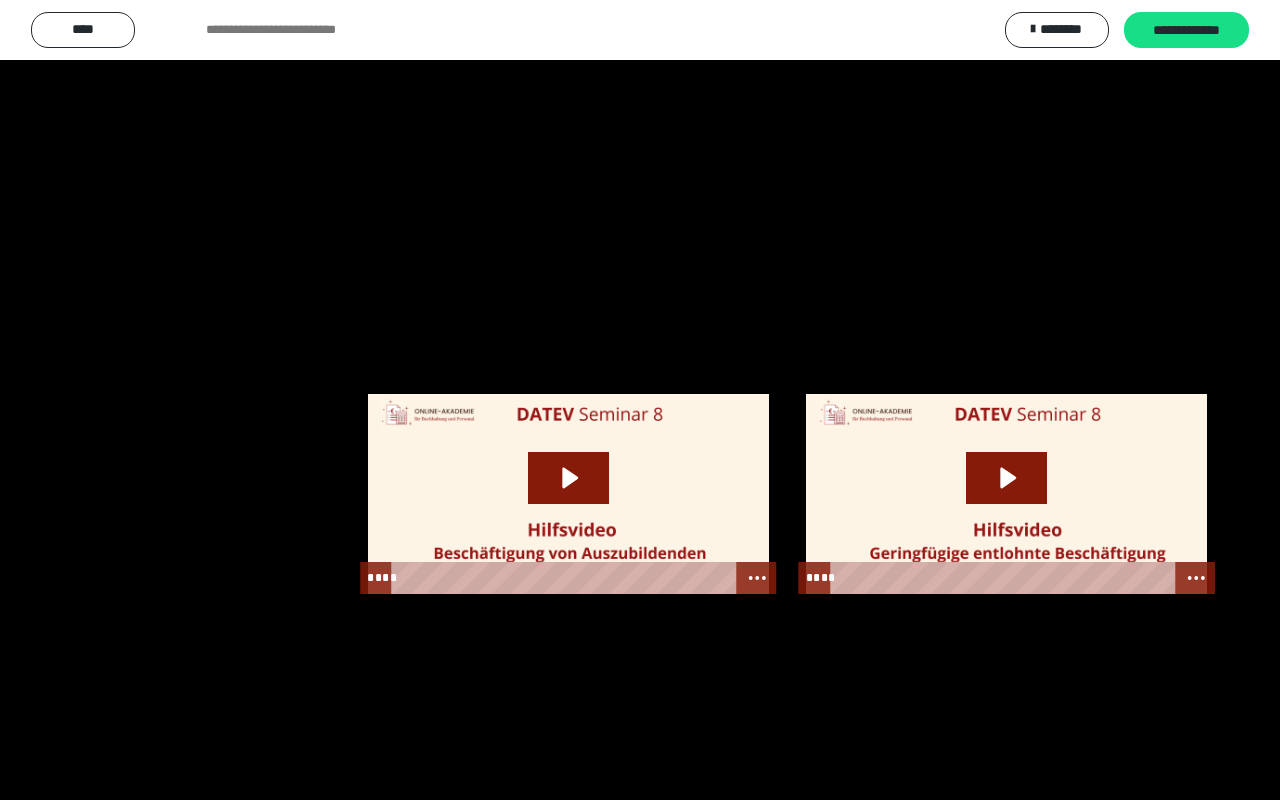 click at bounding box center [640, 400] 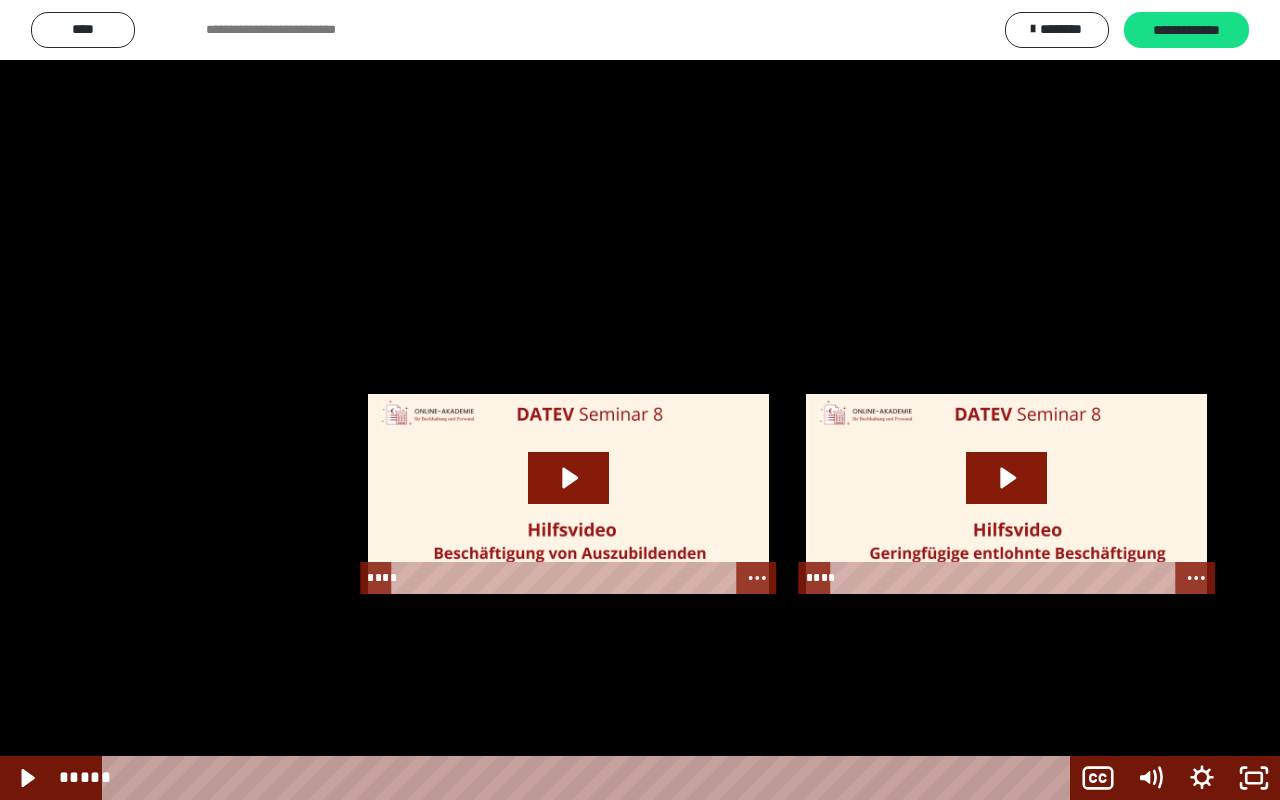 click at bounding box center [640, 400] 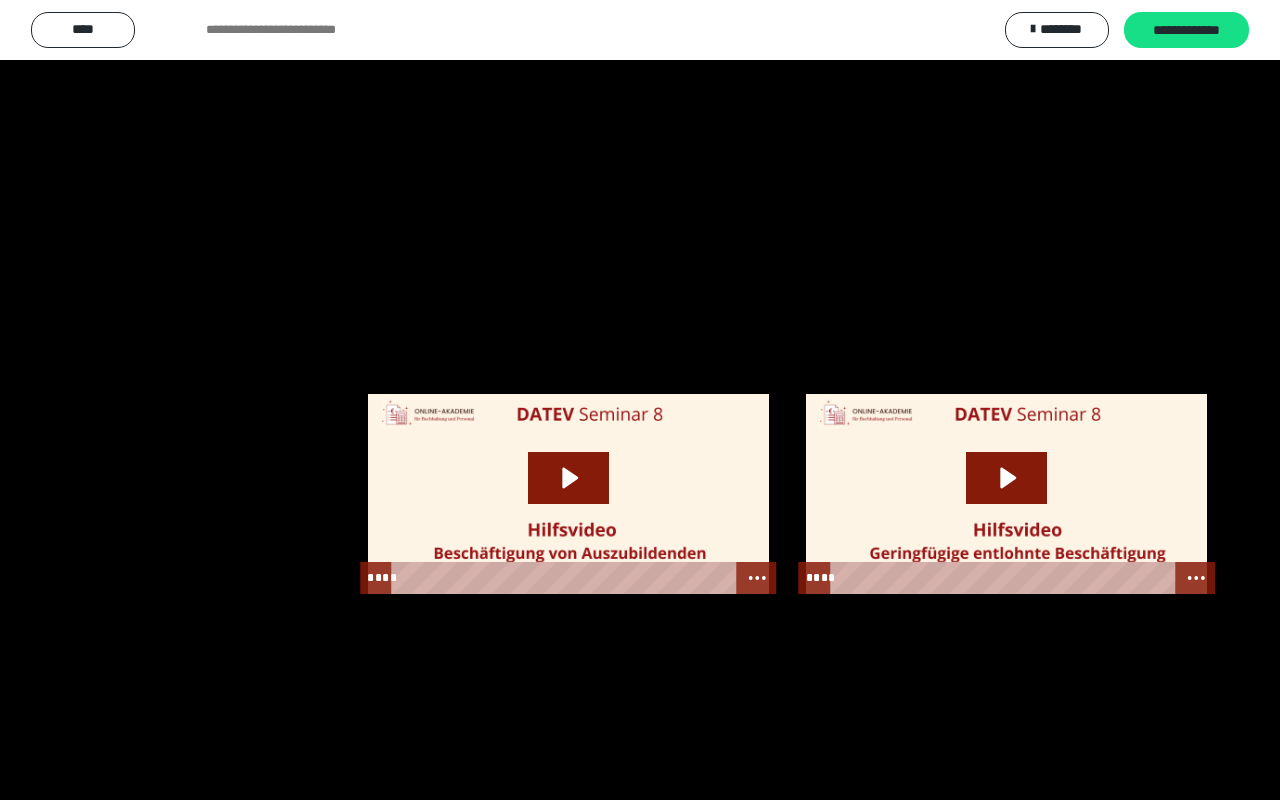 click at bounding box center [640, 400] 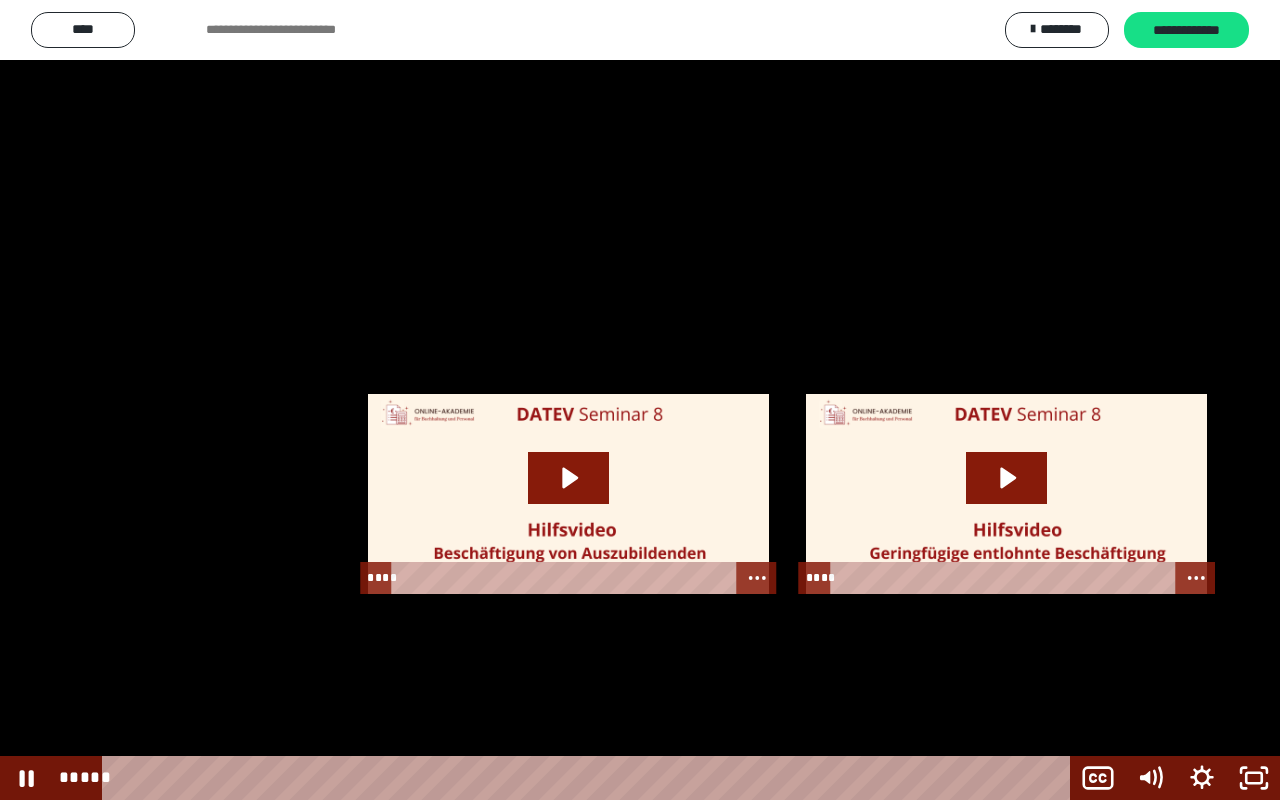 click at bounding box center (640, 400) 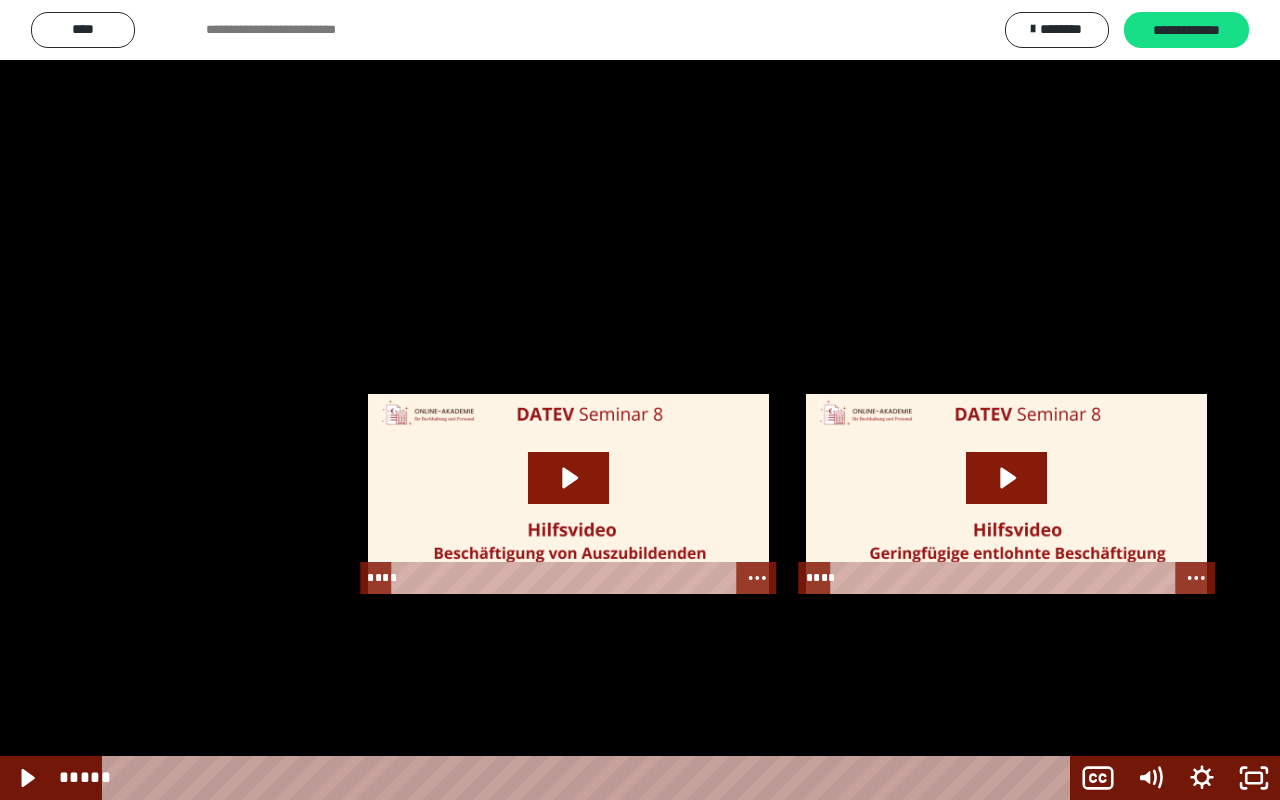 click at bounding box center [640, 400] 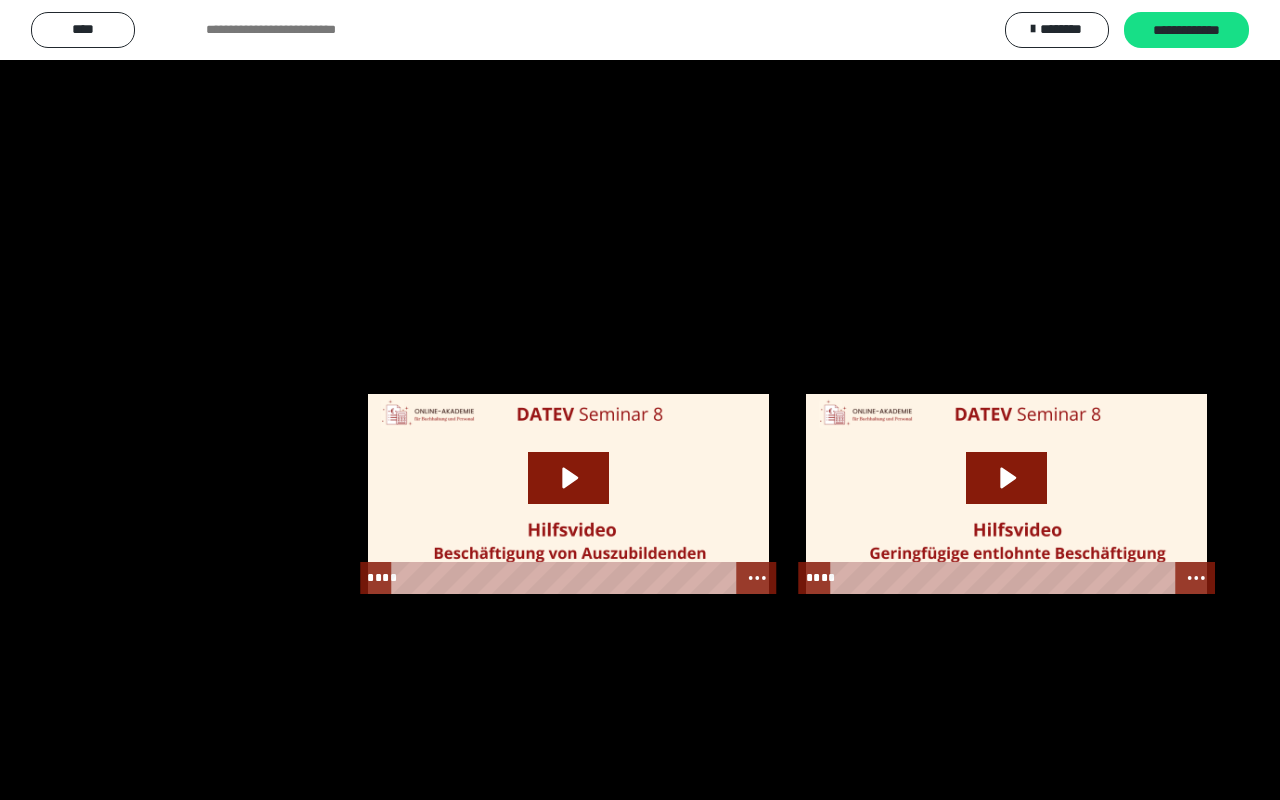 click at bounding box center (640, 400) 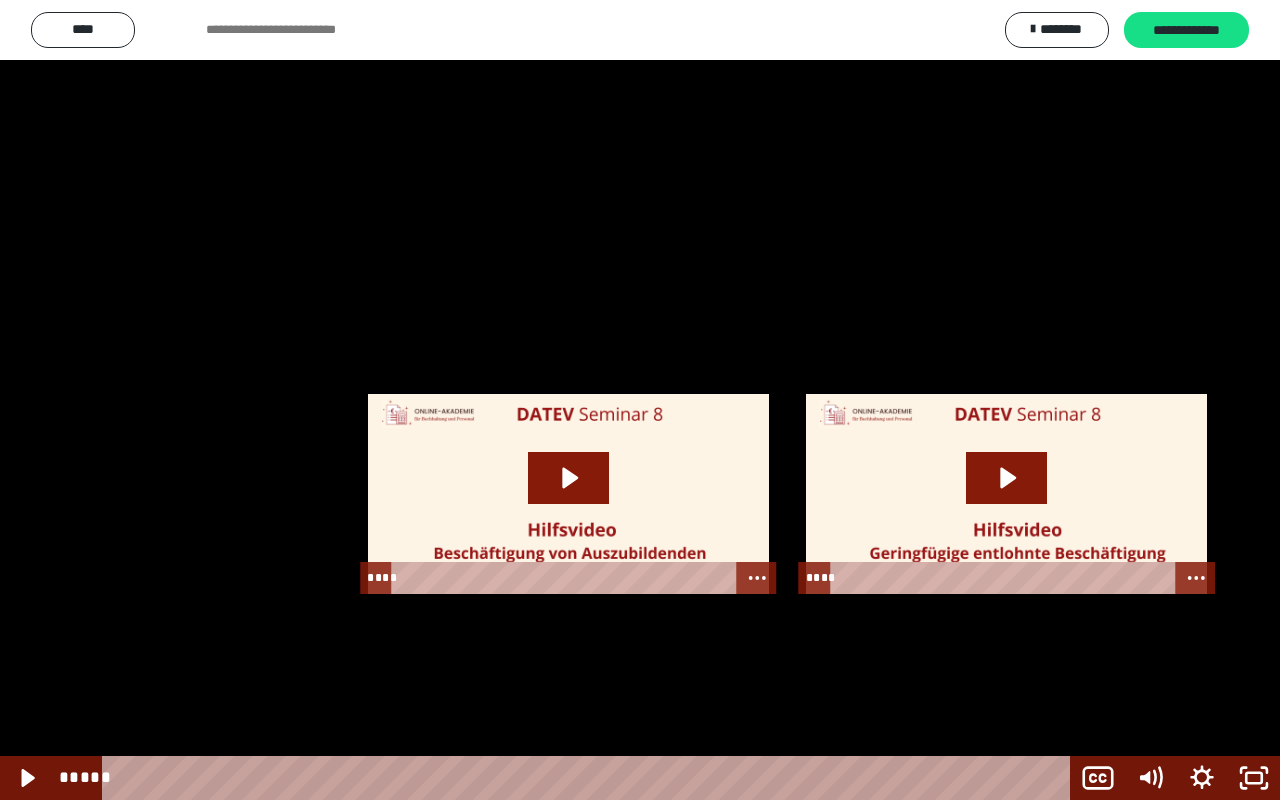click at bounding box center [640, 400] 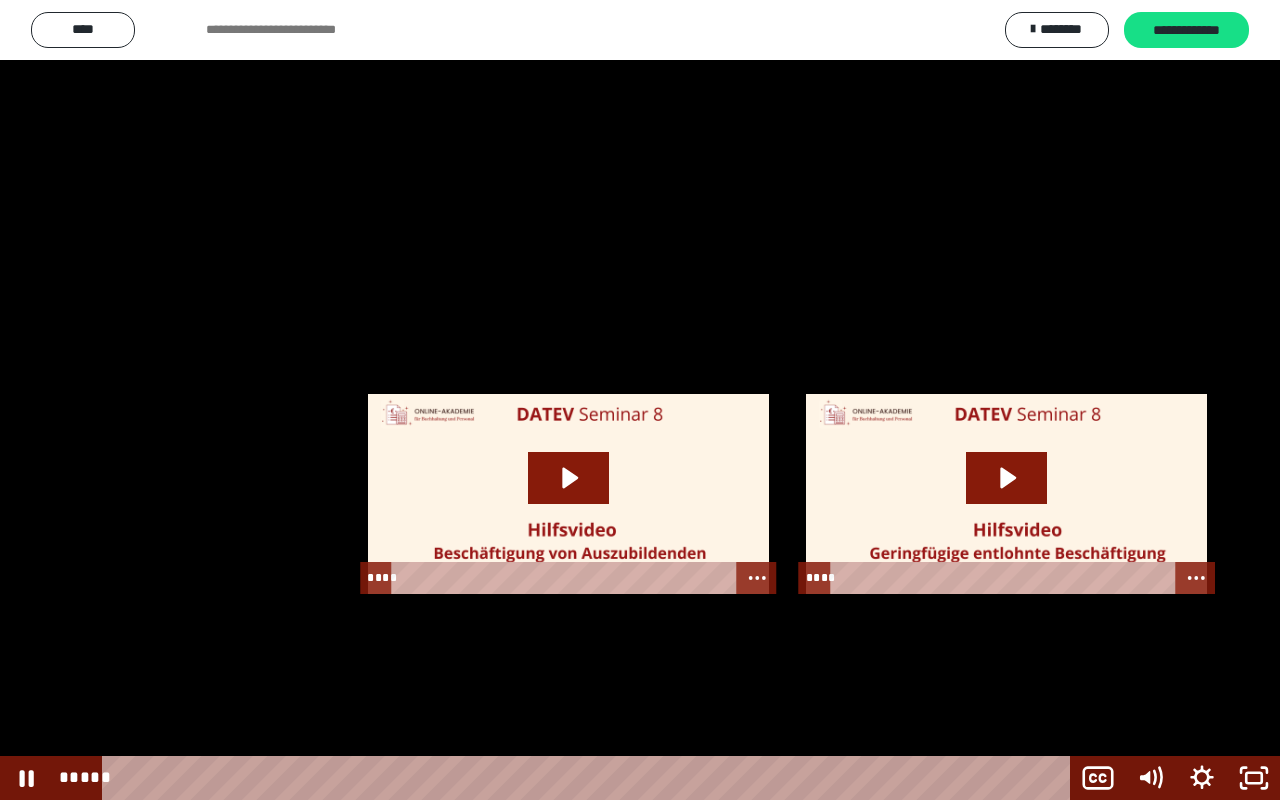 click at bounding box center [640, 400] 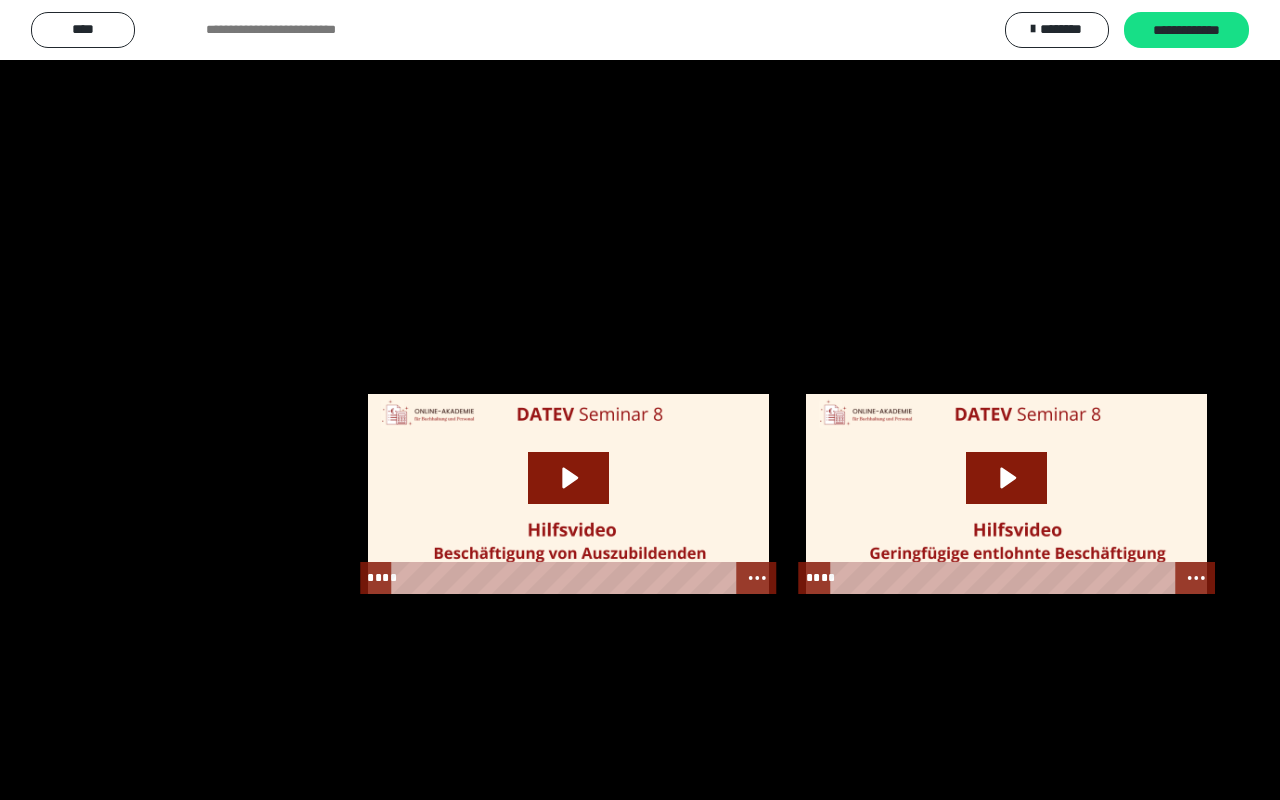 click at bounding box center [640, 400] 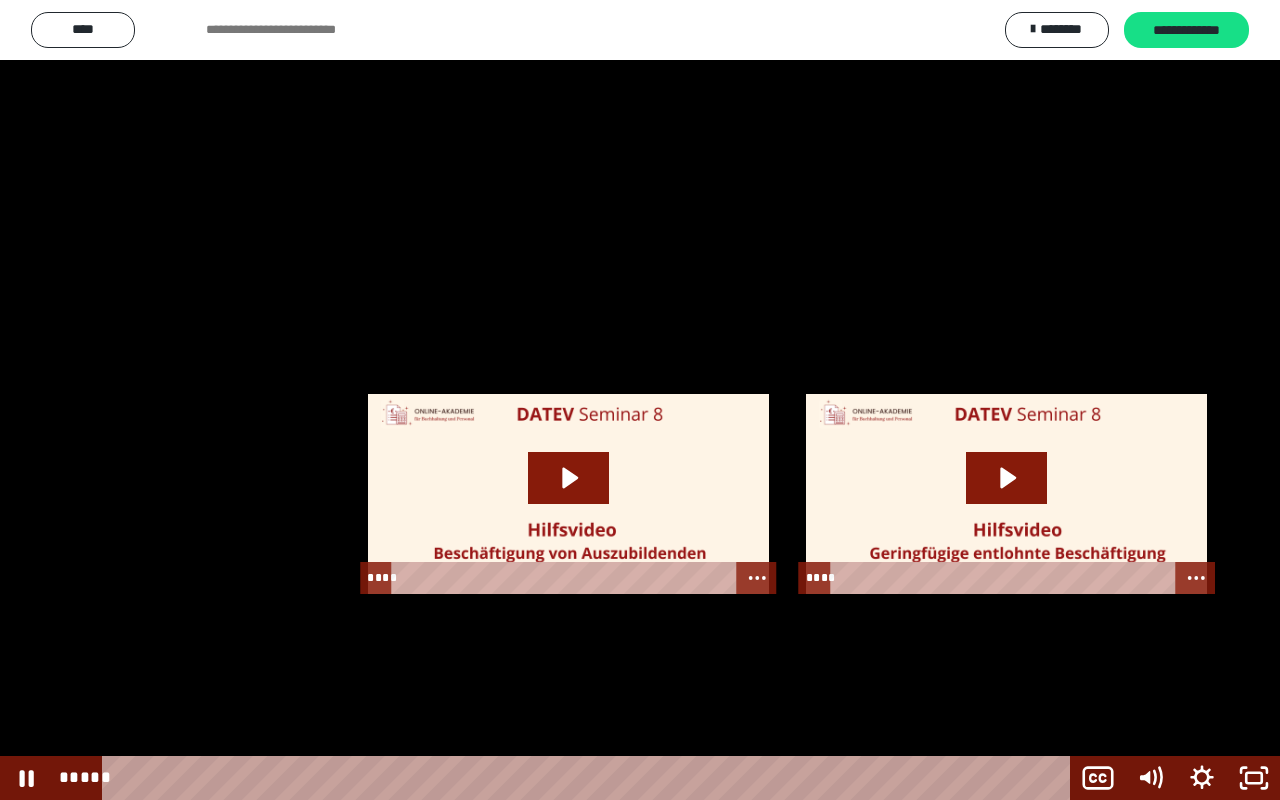 click at bounding box center (640, 400) 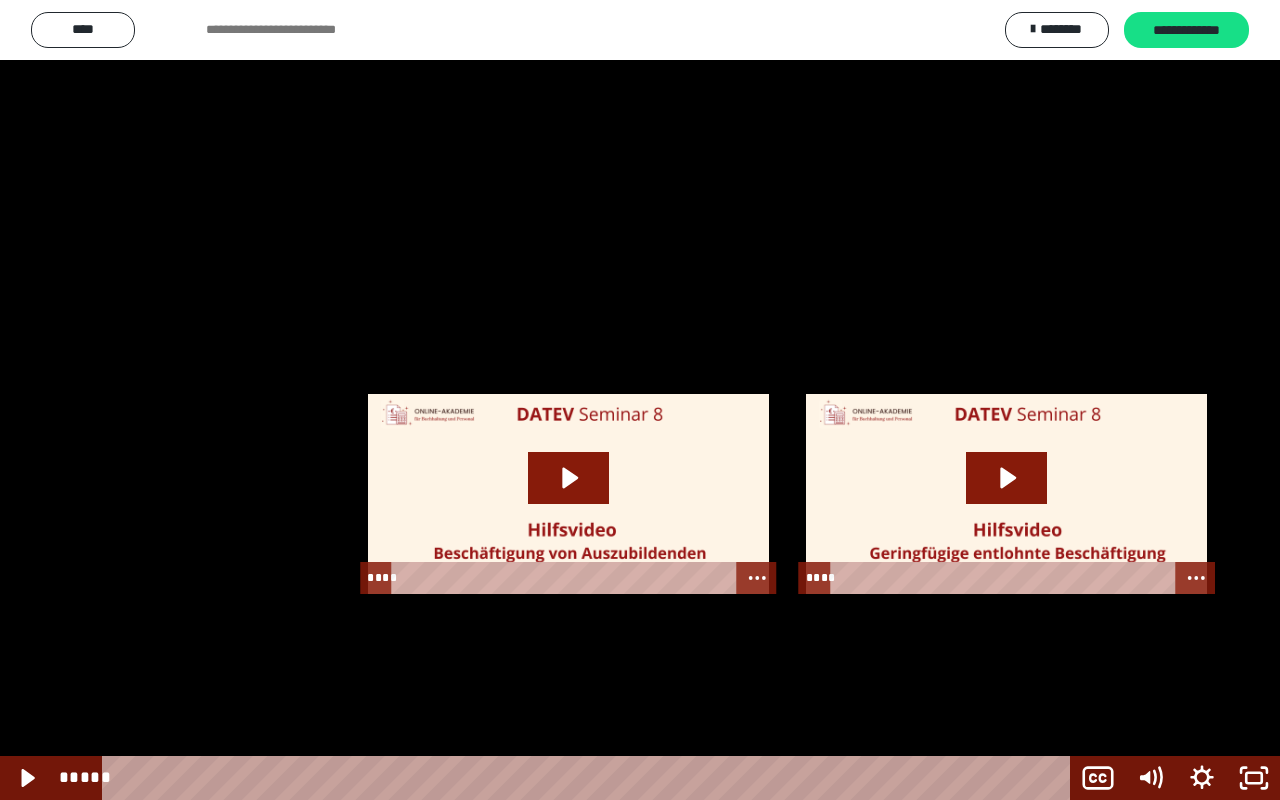 click at bounding box center (640, 400) 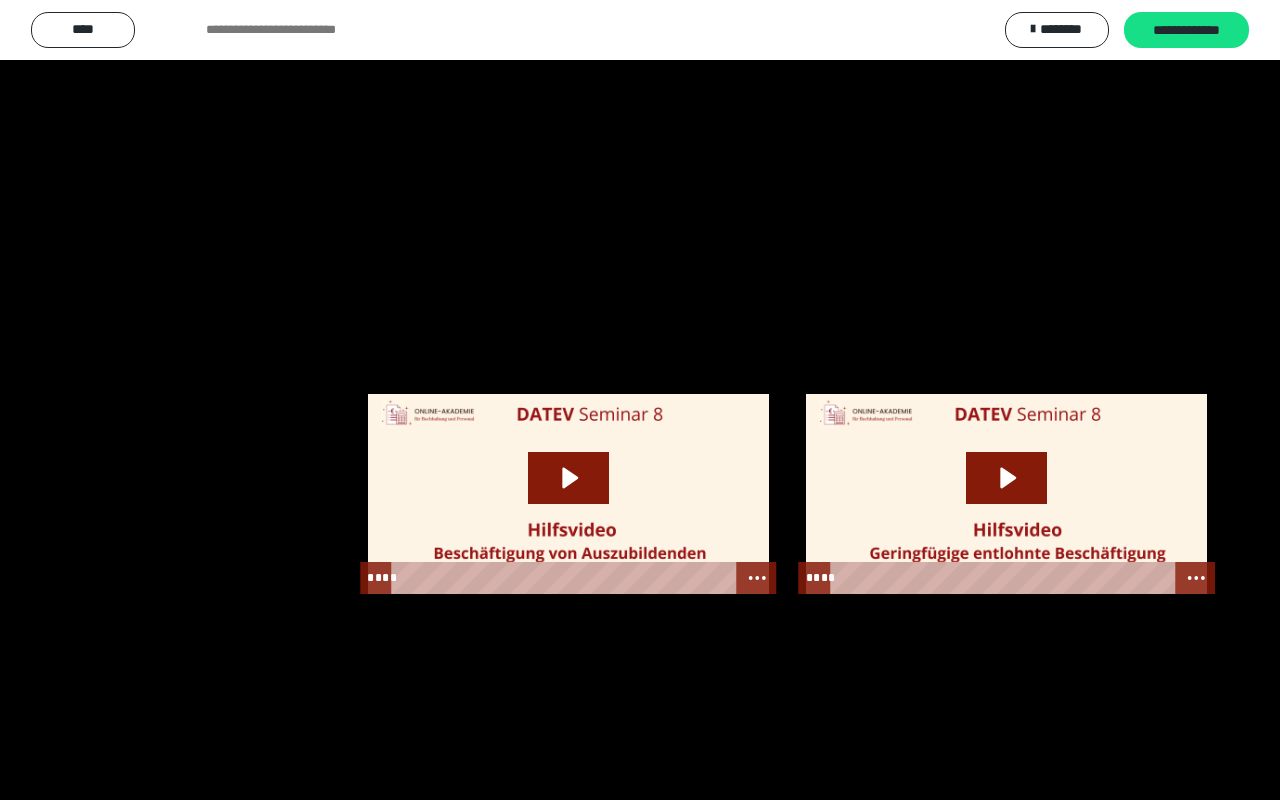 click at bounding box center (640, 400) 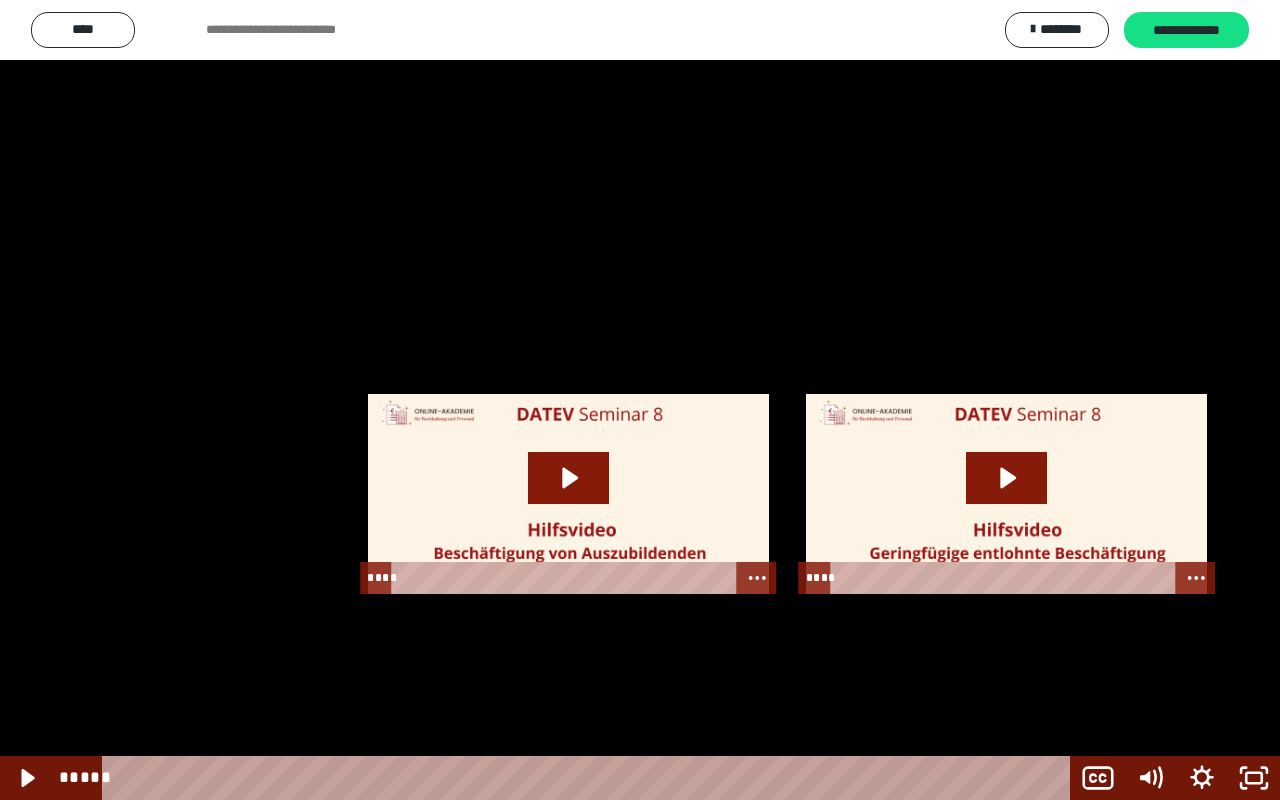 click at bounding box center [640, 400] 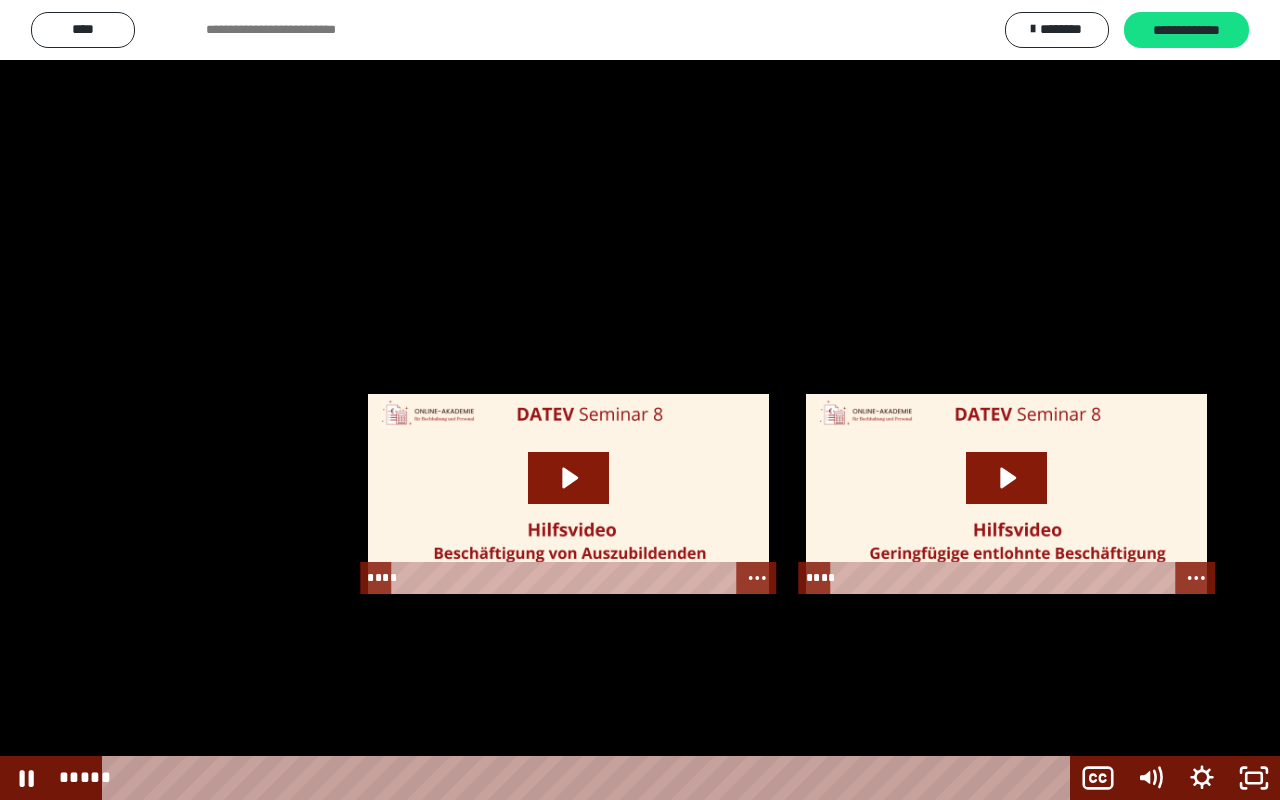 click at bounding box center (640, 400) 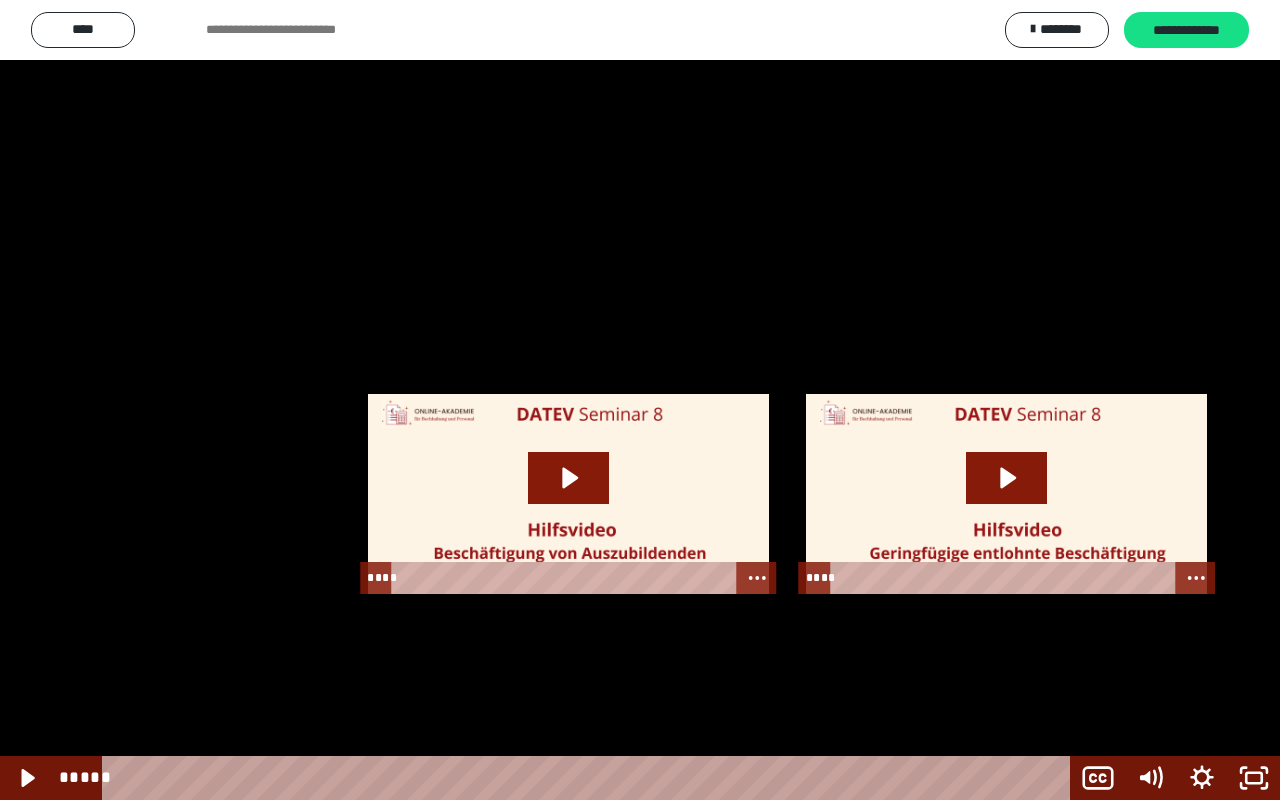 click at bounding box center [640, 400] 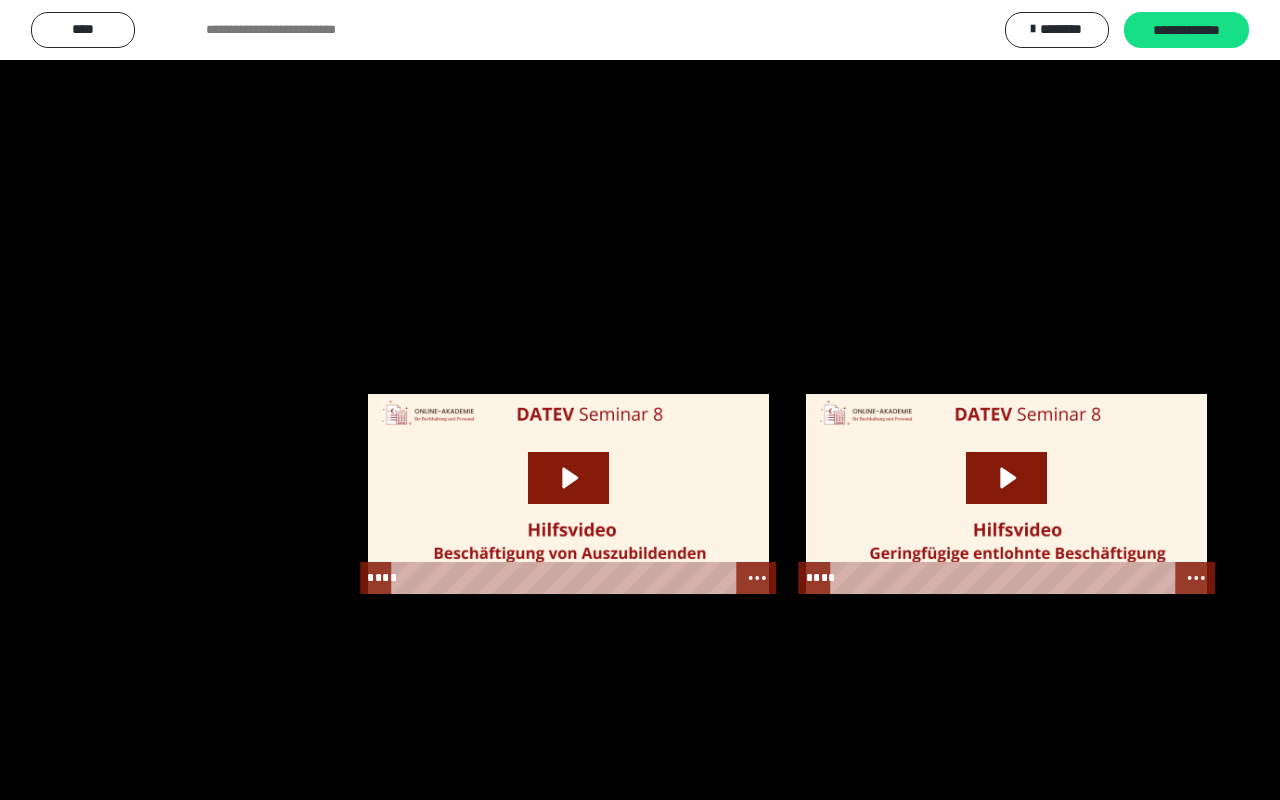 click at bounding box center (640, 400) 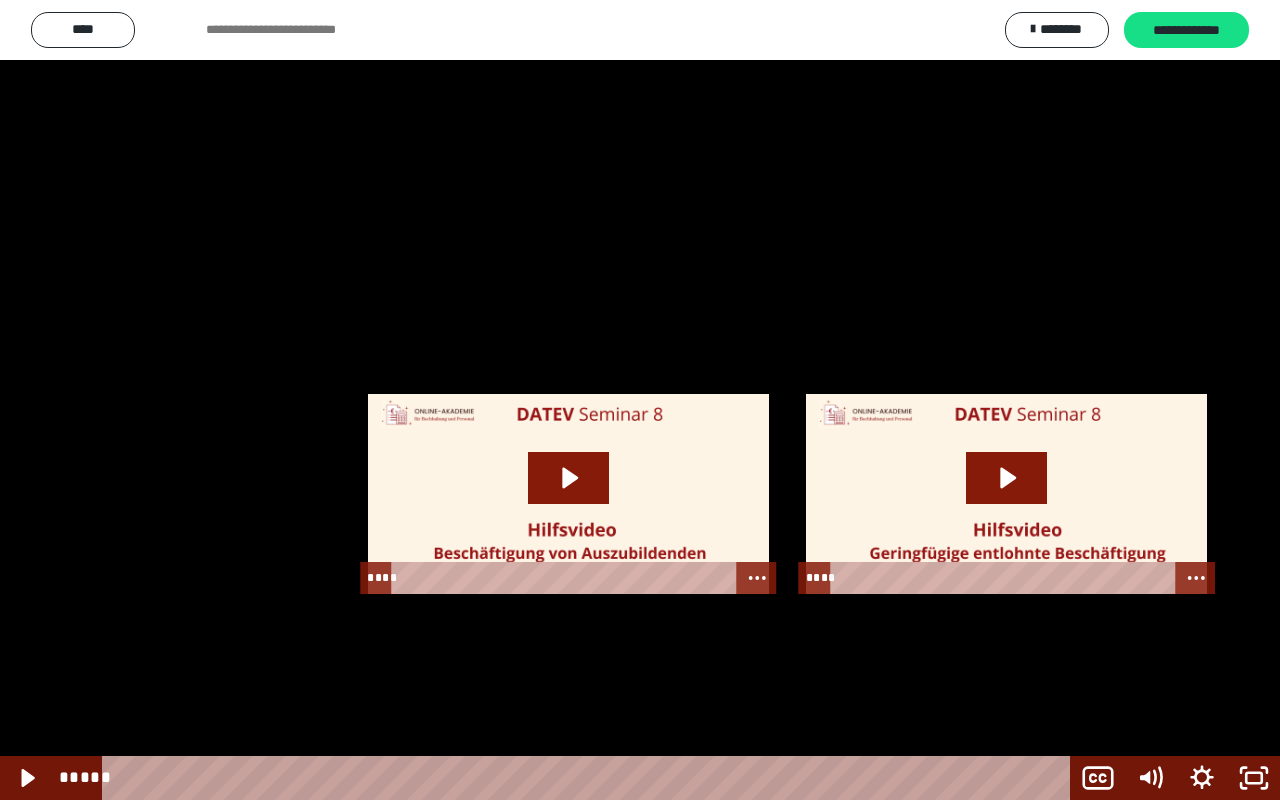 click at bounding box center (640, 400) 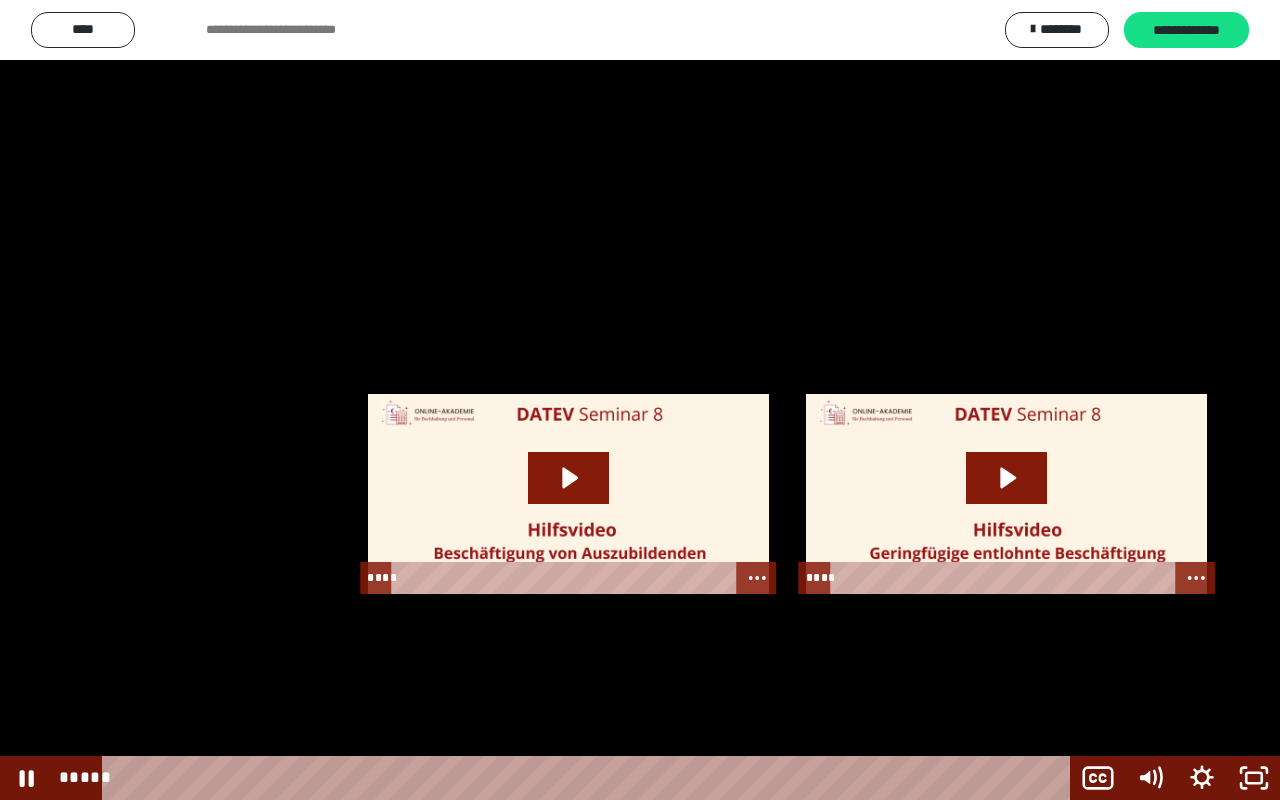 click at bounding box center [640, 400] 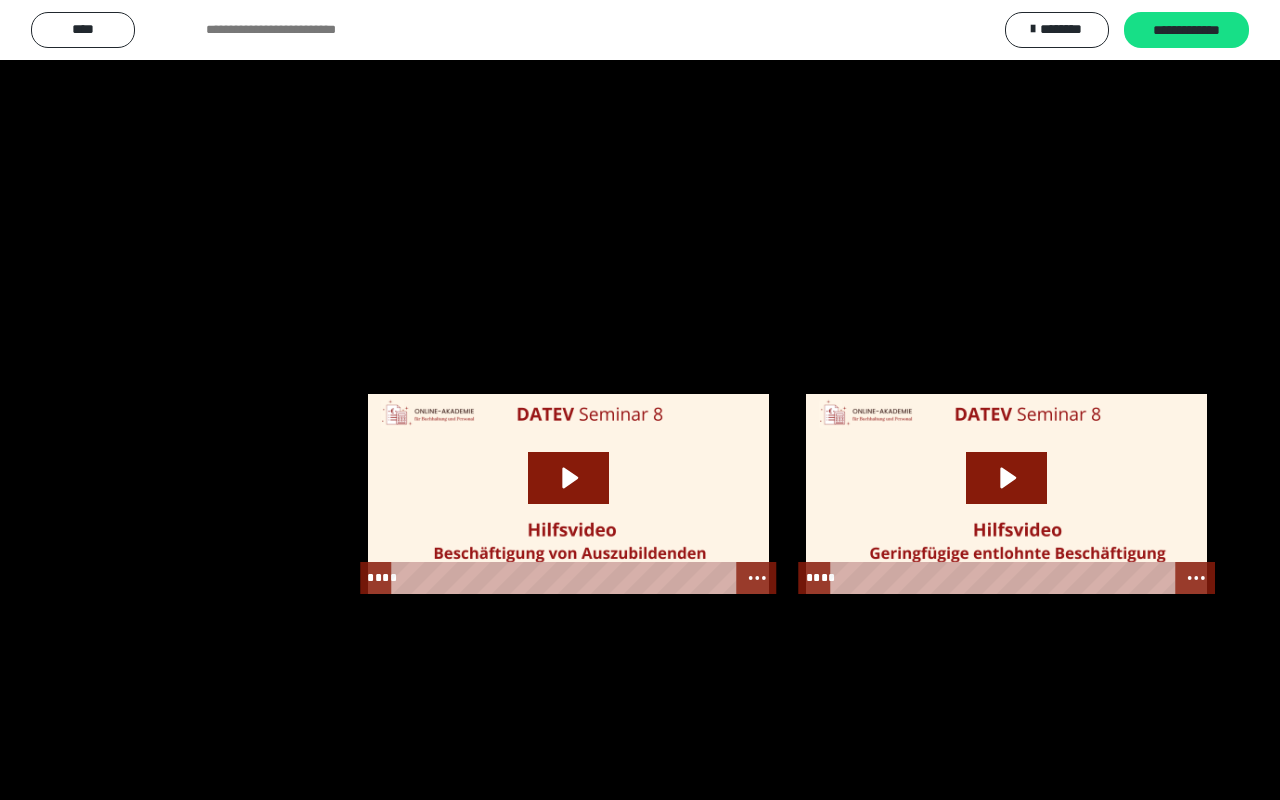 click at bounding box center [640, 400] 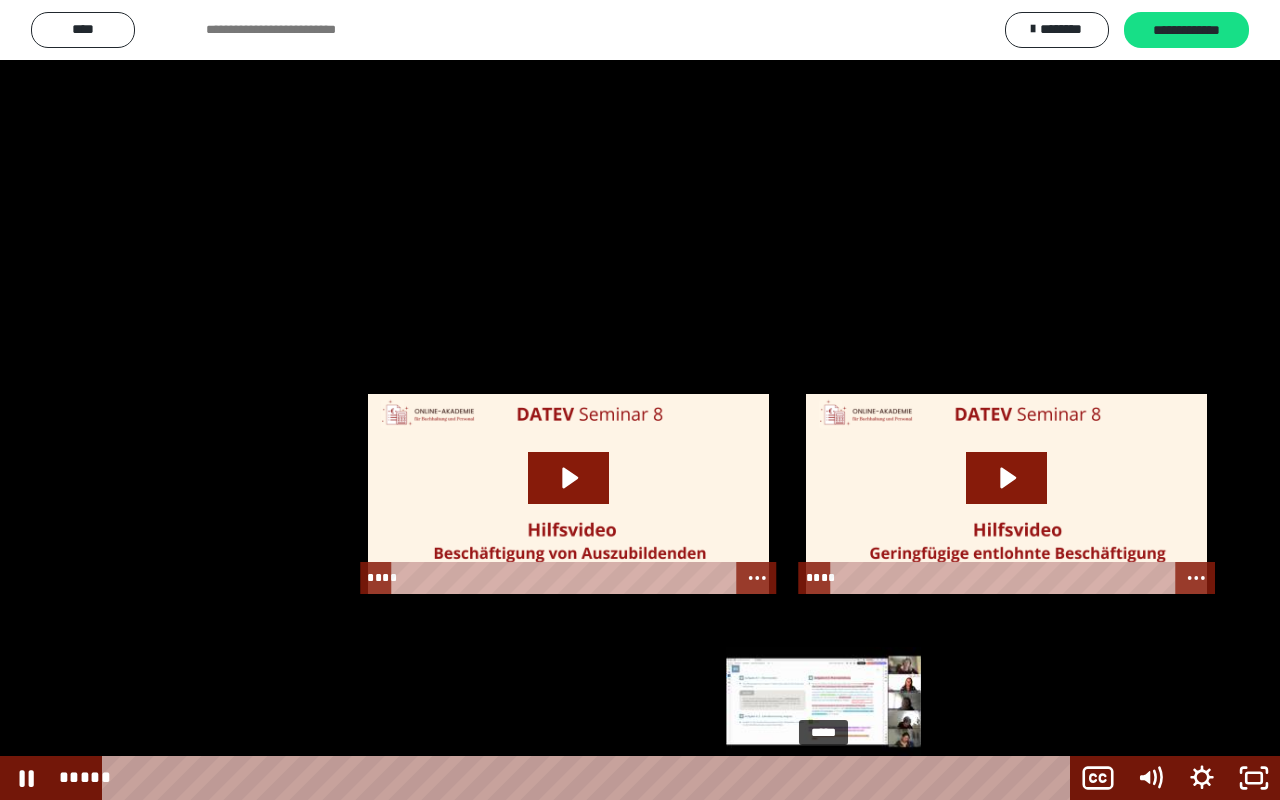 click on "*****" at bounding box center (590, 778) 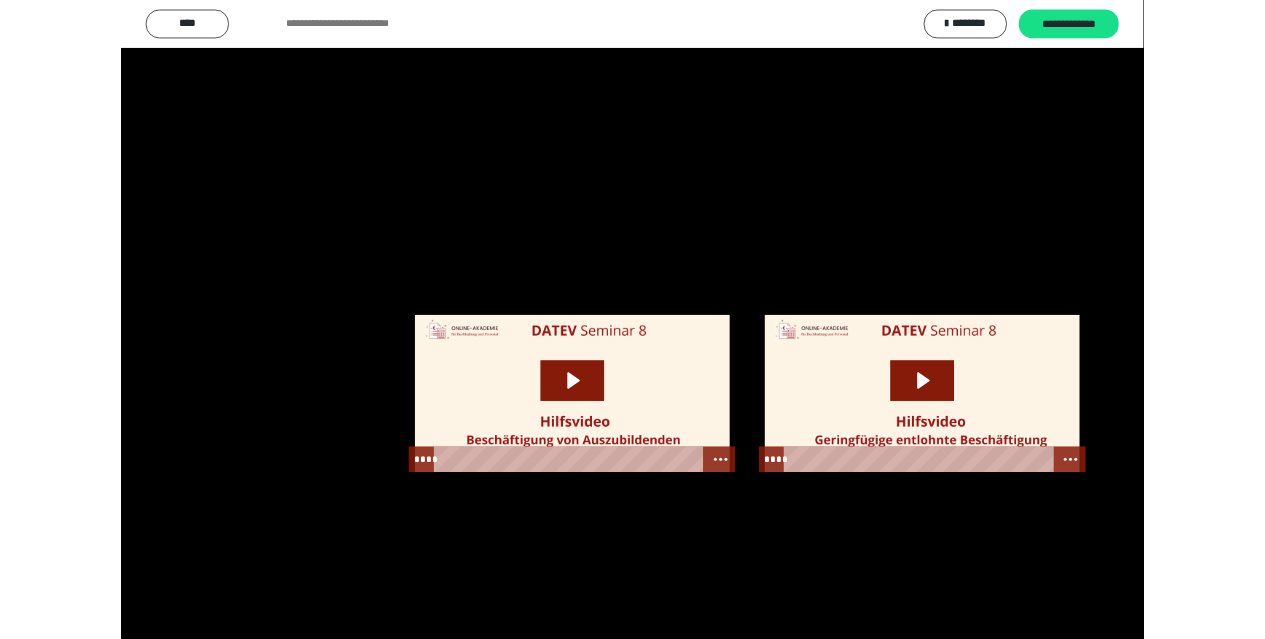 scroll, scrollTop: 2616, scrollLeft: 0, axis: vertical 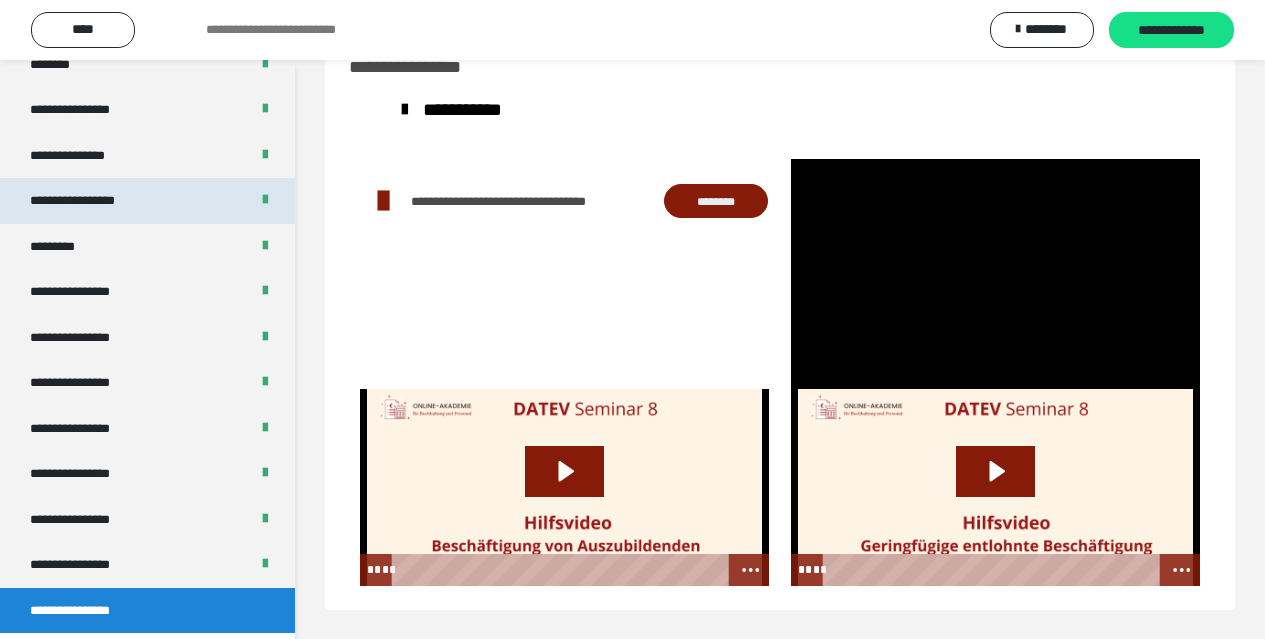 click on "**********" at bounding box center [93, 201] 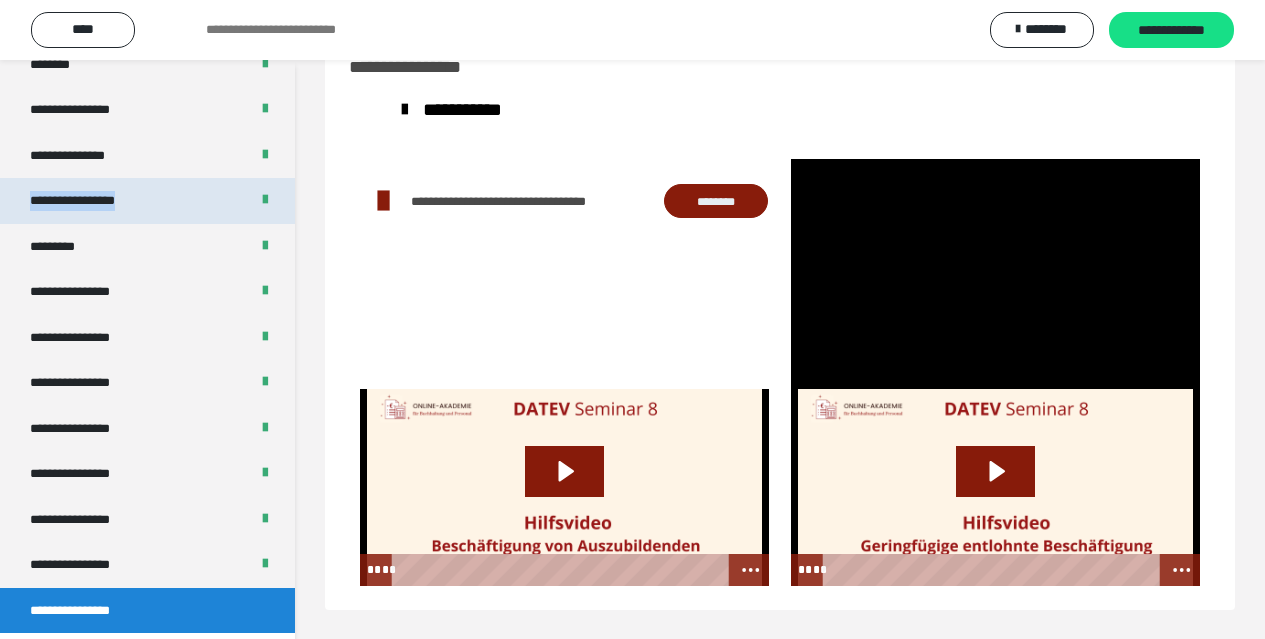 click on "**********" at bounding box center [93, 201] 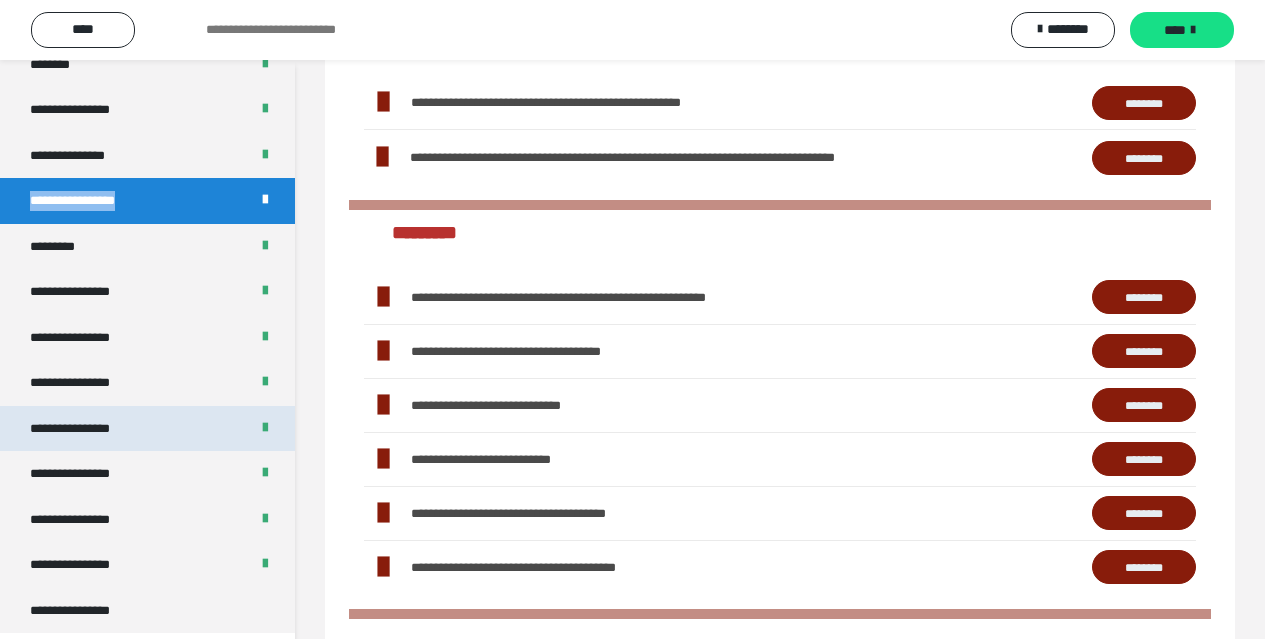 scroll, scrollTop: 2248, scrollLeft: 0, axis: vertical 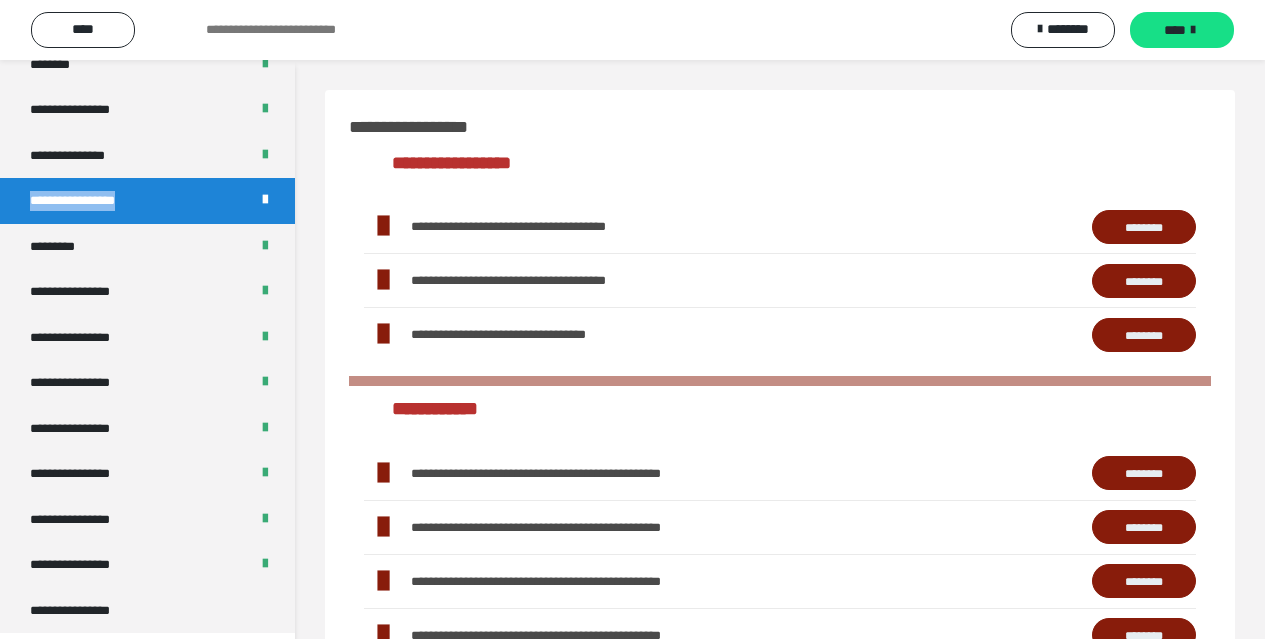click on "********" at bounding box center (1144, 473) 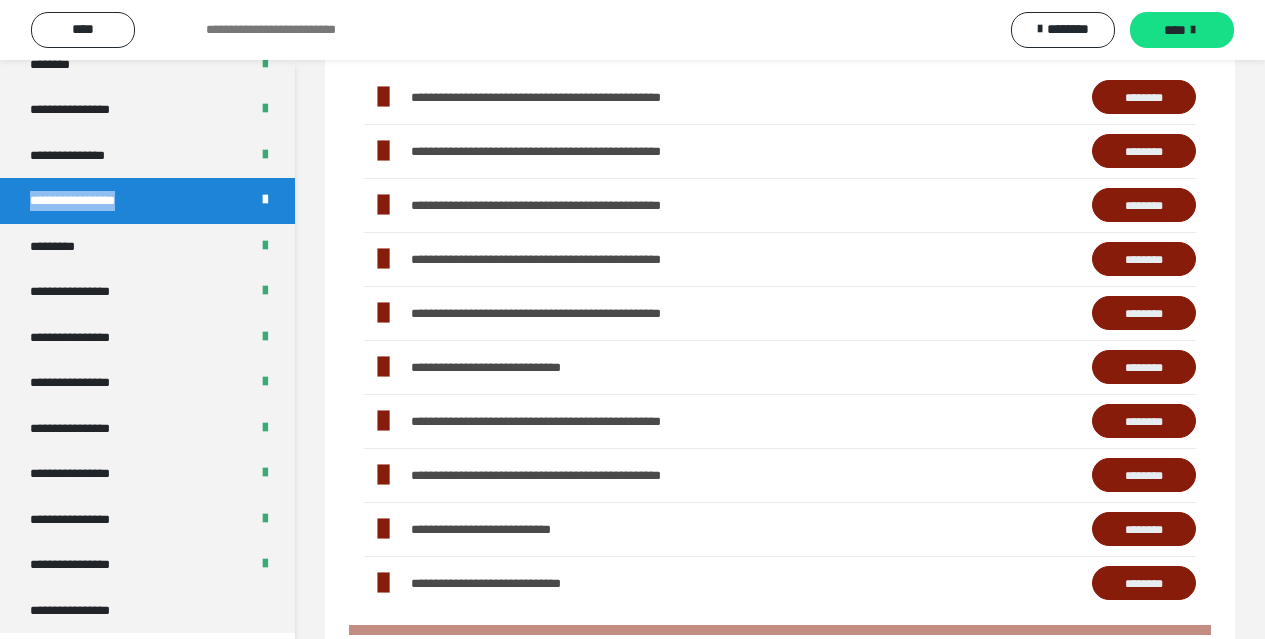 scroll, scrollTop: 400, scrollLeft: 0, axis: vertical 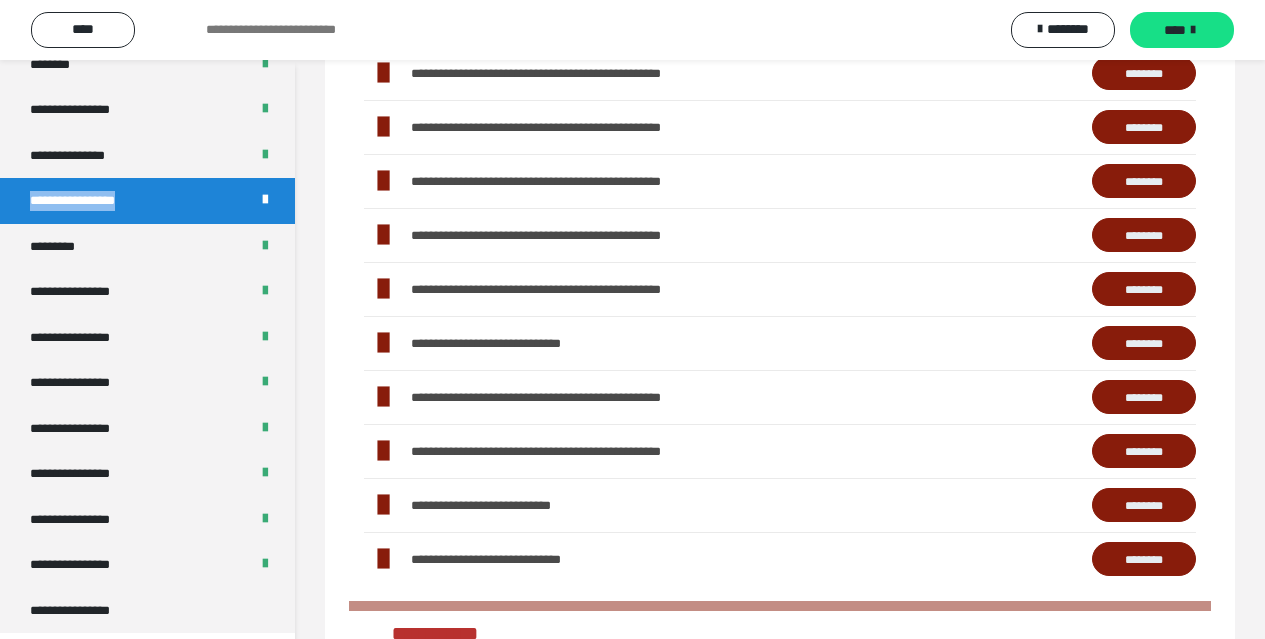 click on "********" at bounding box center (1144, 343) 